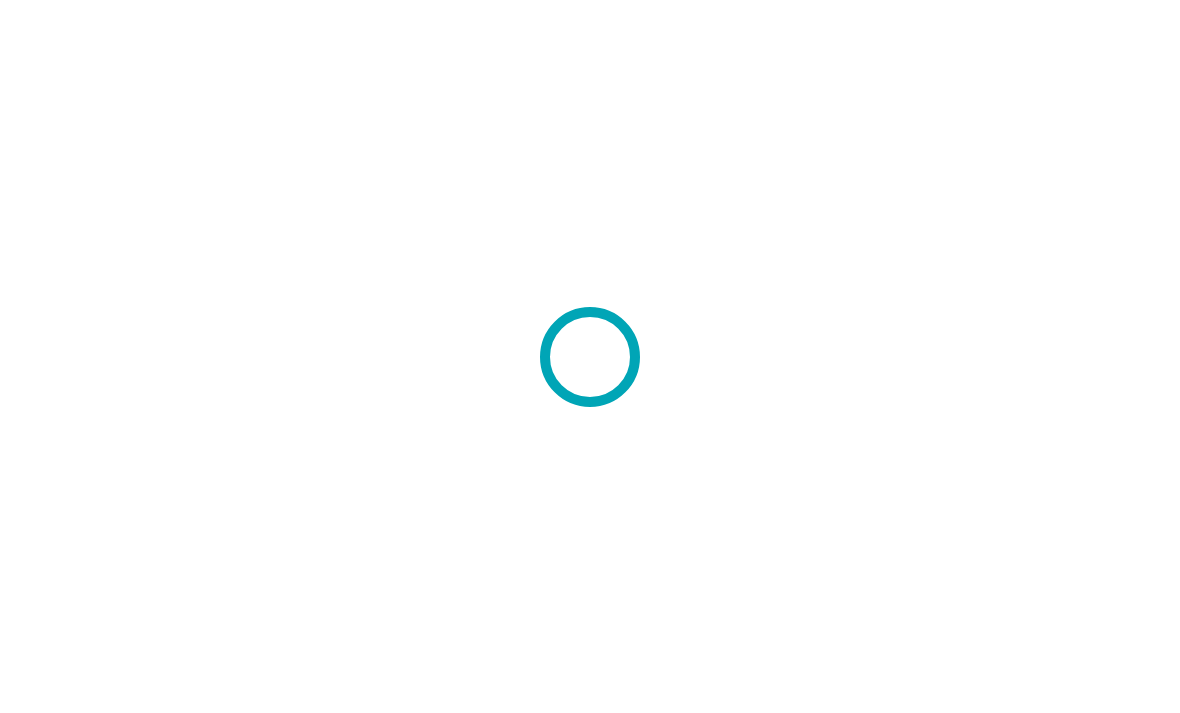 scroll, scrollTop: 0, scrollLeft: 0, axis: both 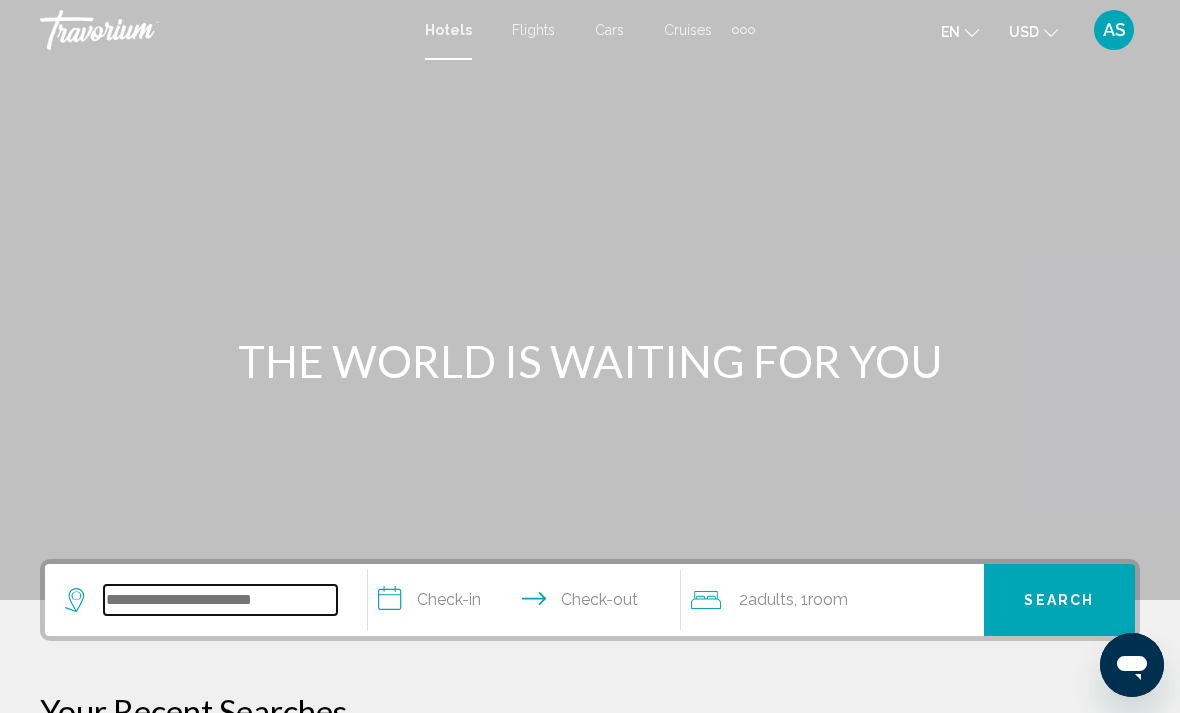 click at bounding box center [220, 600] 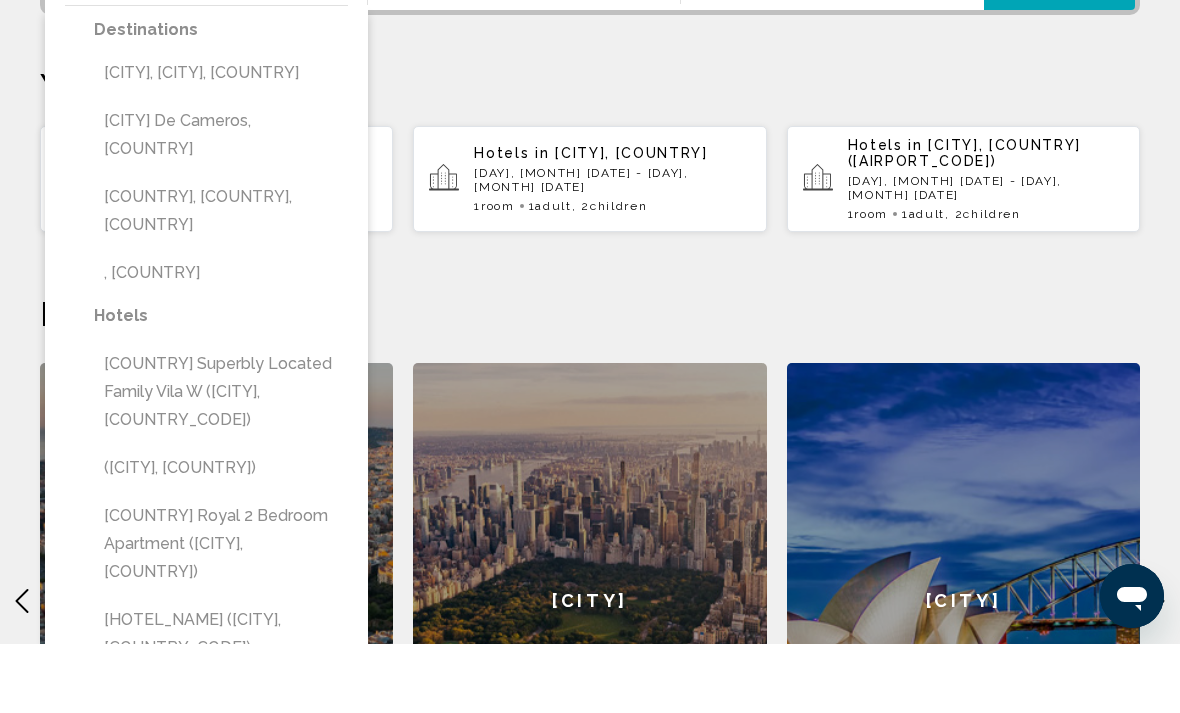 scroll, scrollTop: 560, scrollLeft: 0, axis: vertical 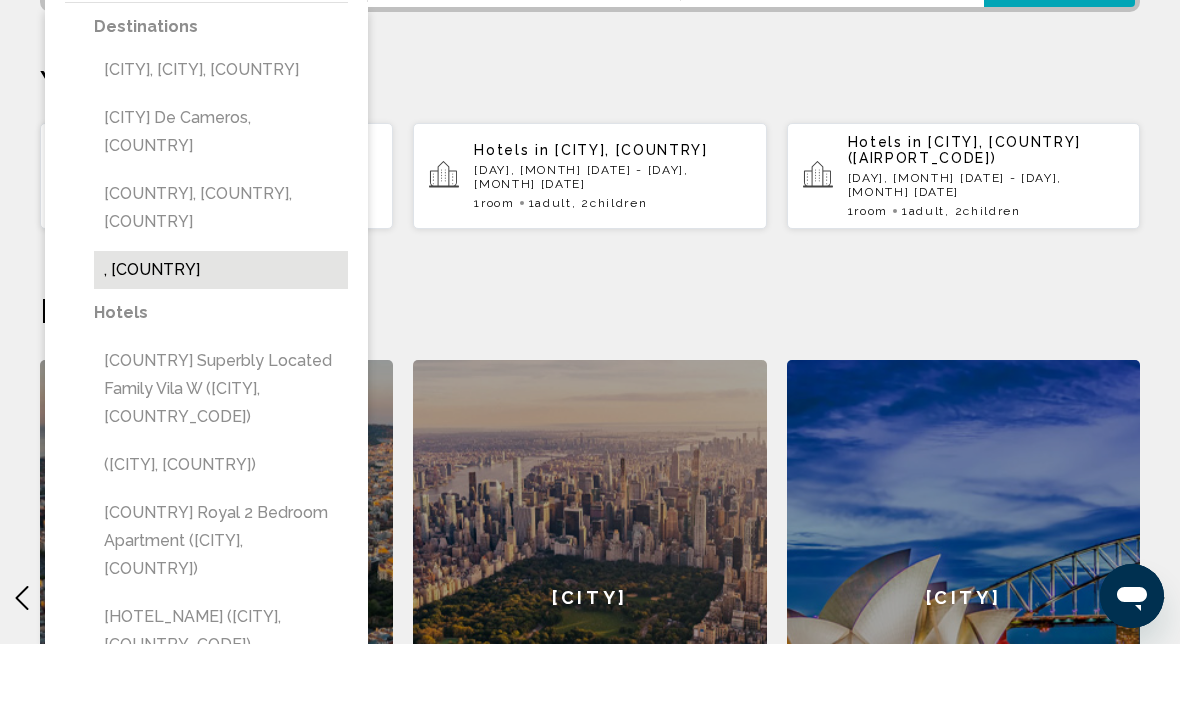 type on "**********" 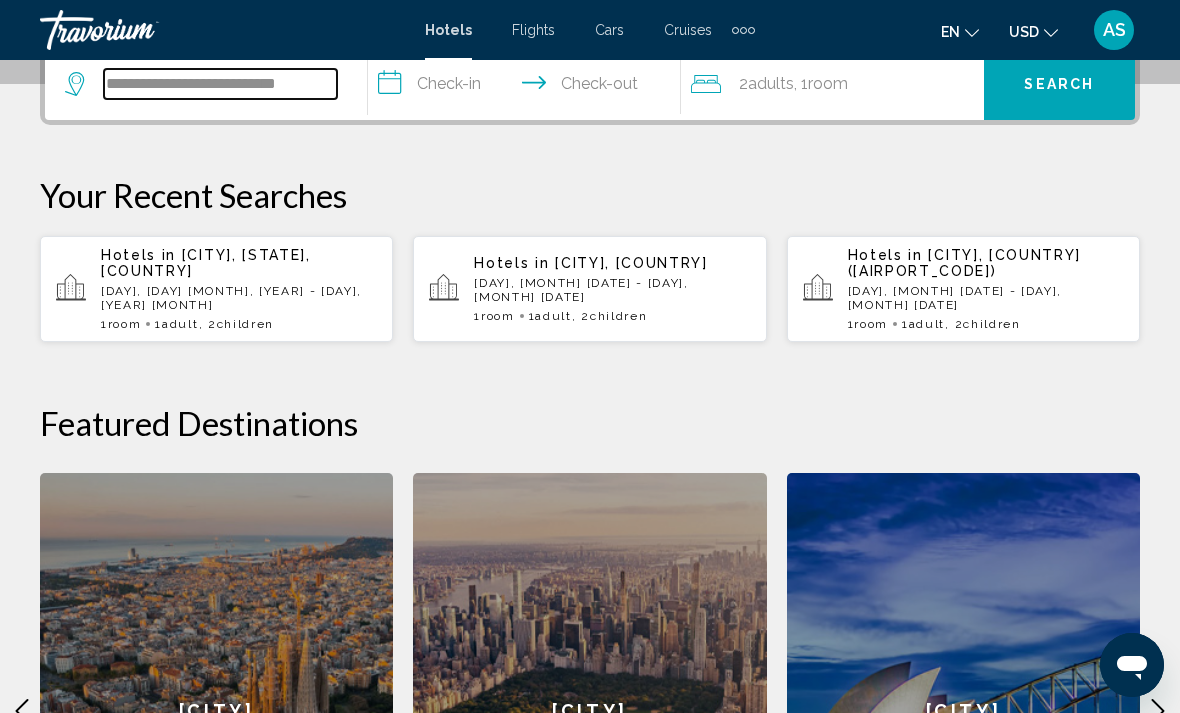 scroll, scrollTop: 494, scrollLeft: 0, axis: vertical 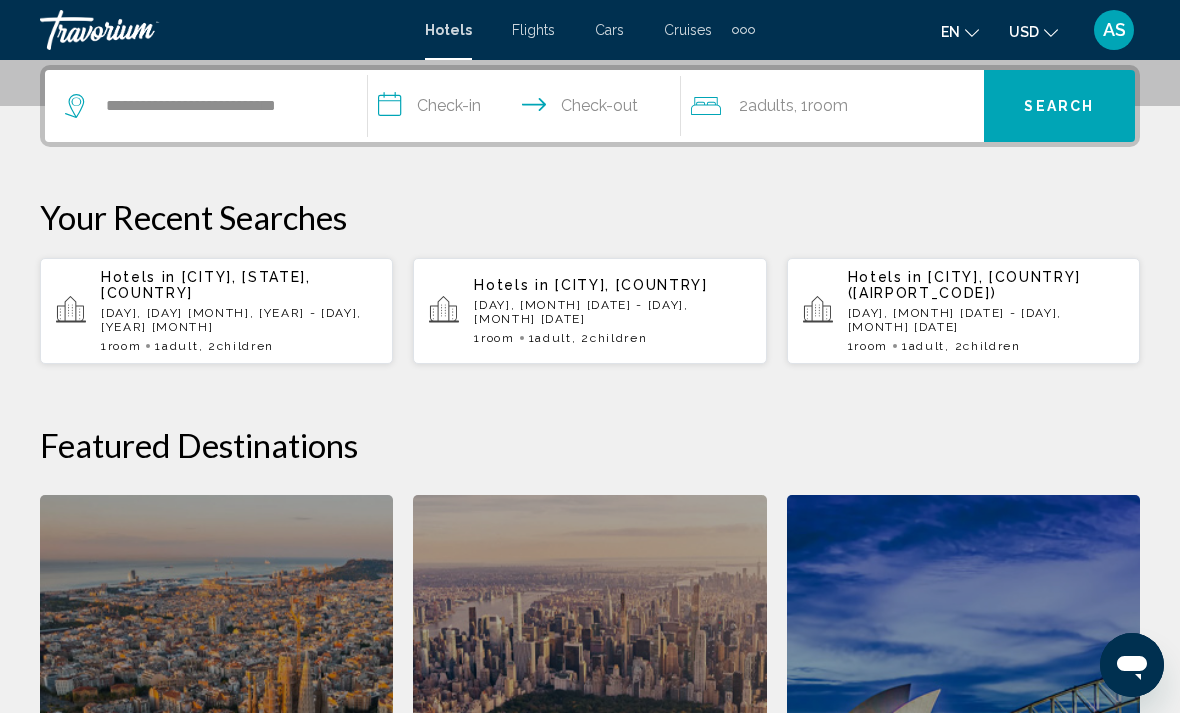 click on "**********" at bounding box center [528, 109] 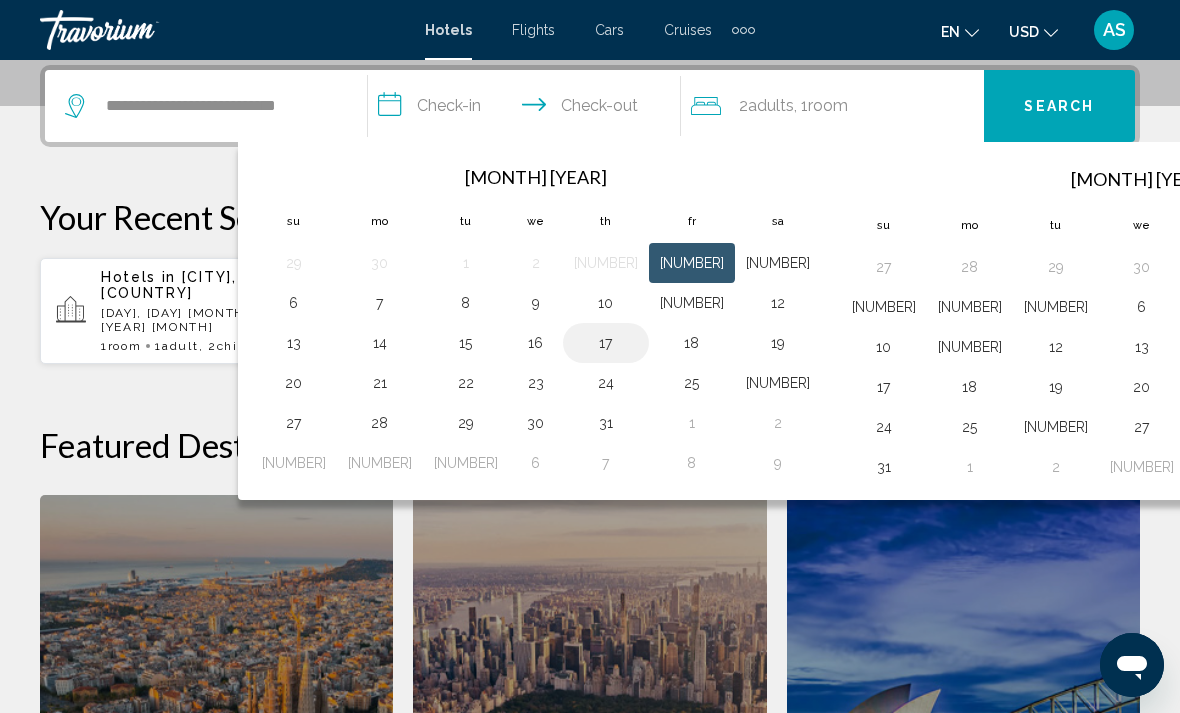 click on "17" at bounding box center (606, 343) 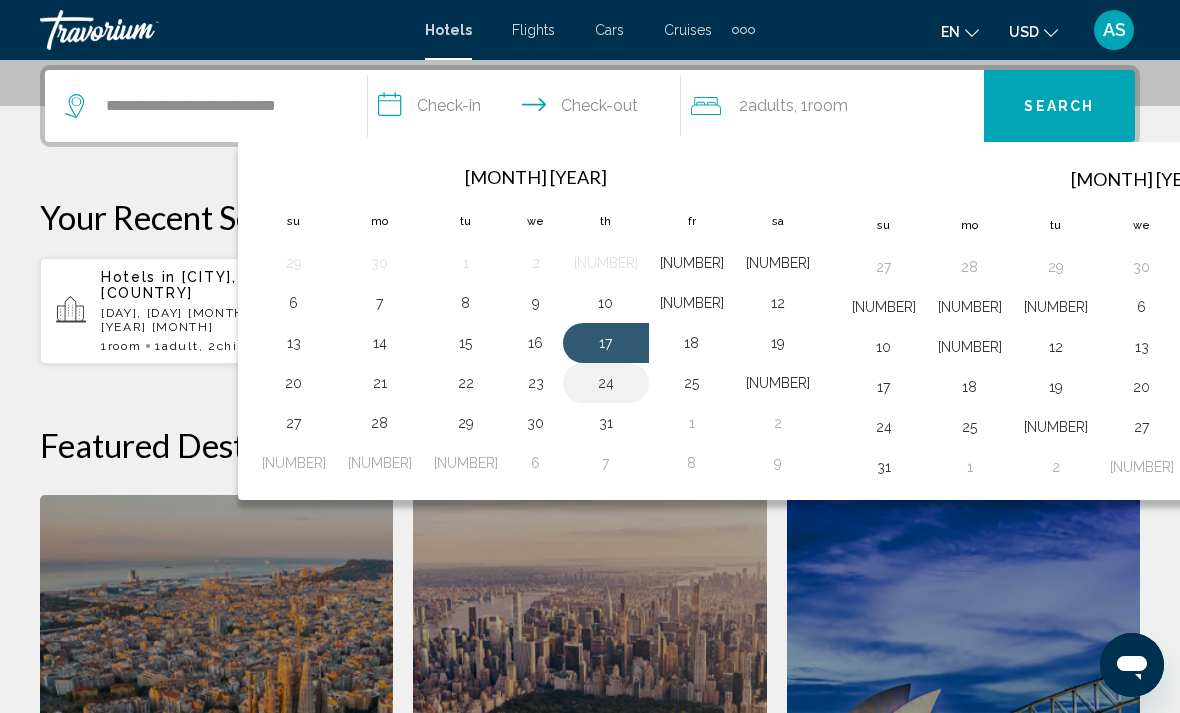 click on "24" at bounding box center [606, 383] 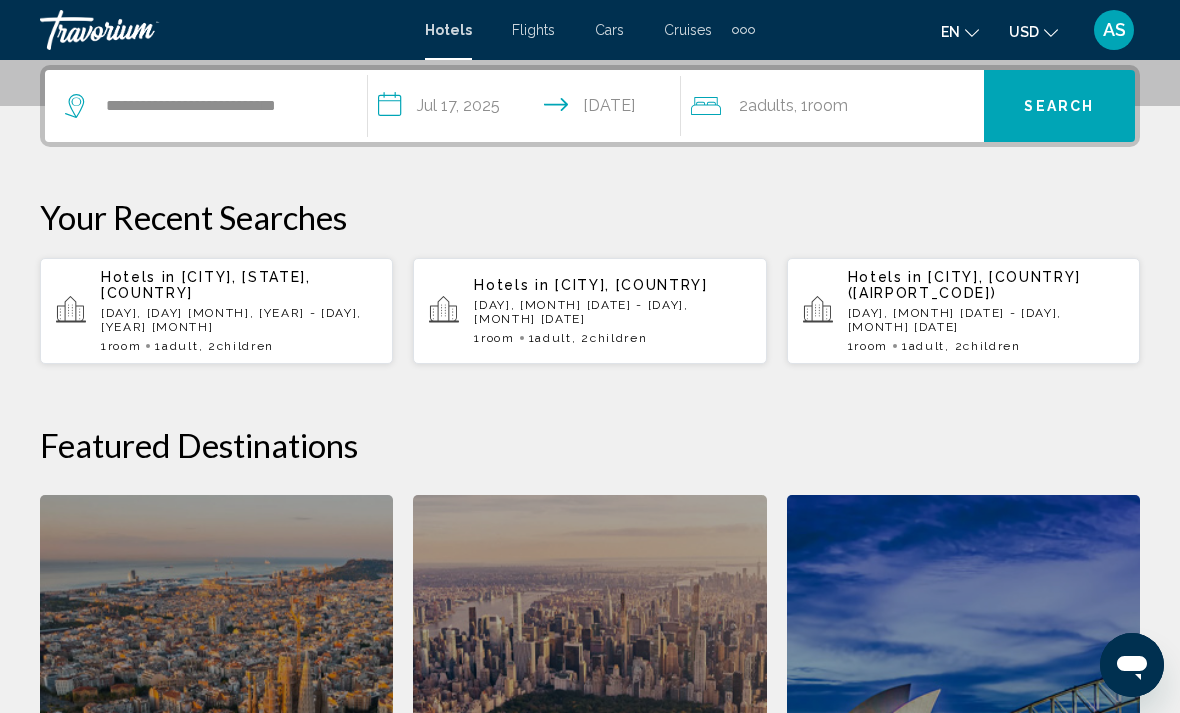 click on "Search" at bounding box center [1059, 106] 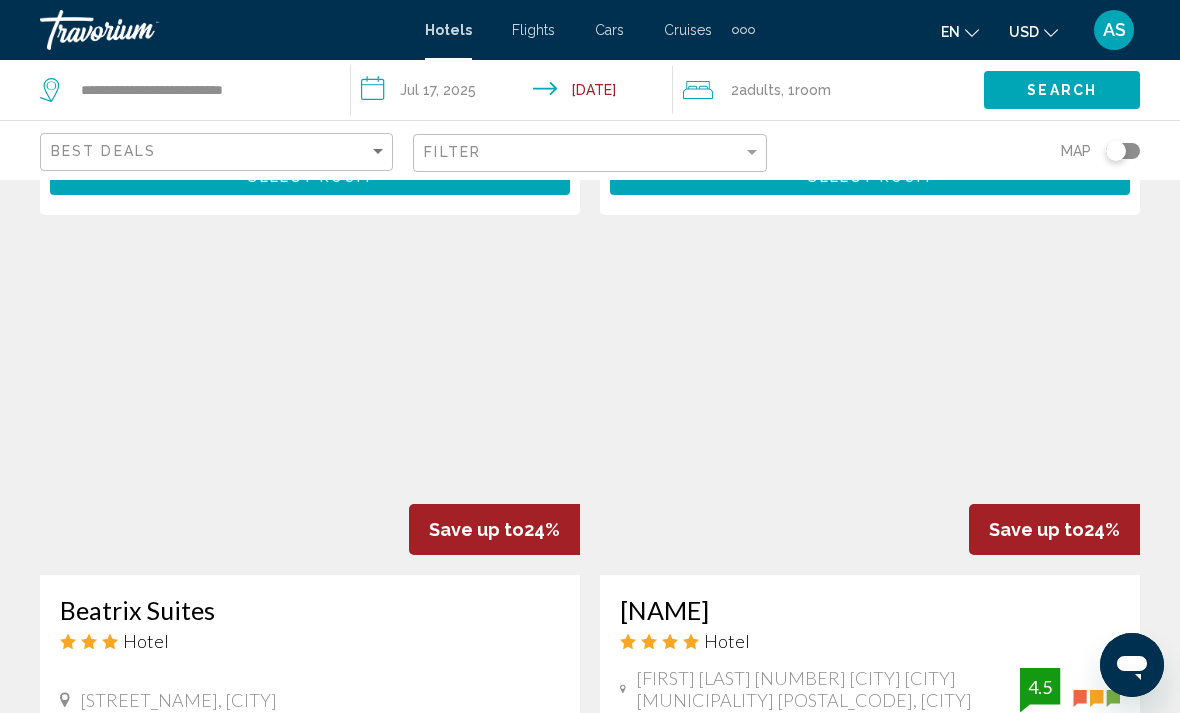 scroll, scrollTop: 3749, scrollLeft: 0, axis: vertical 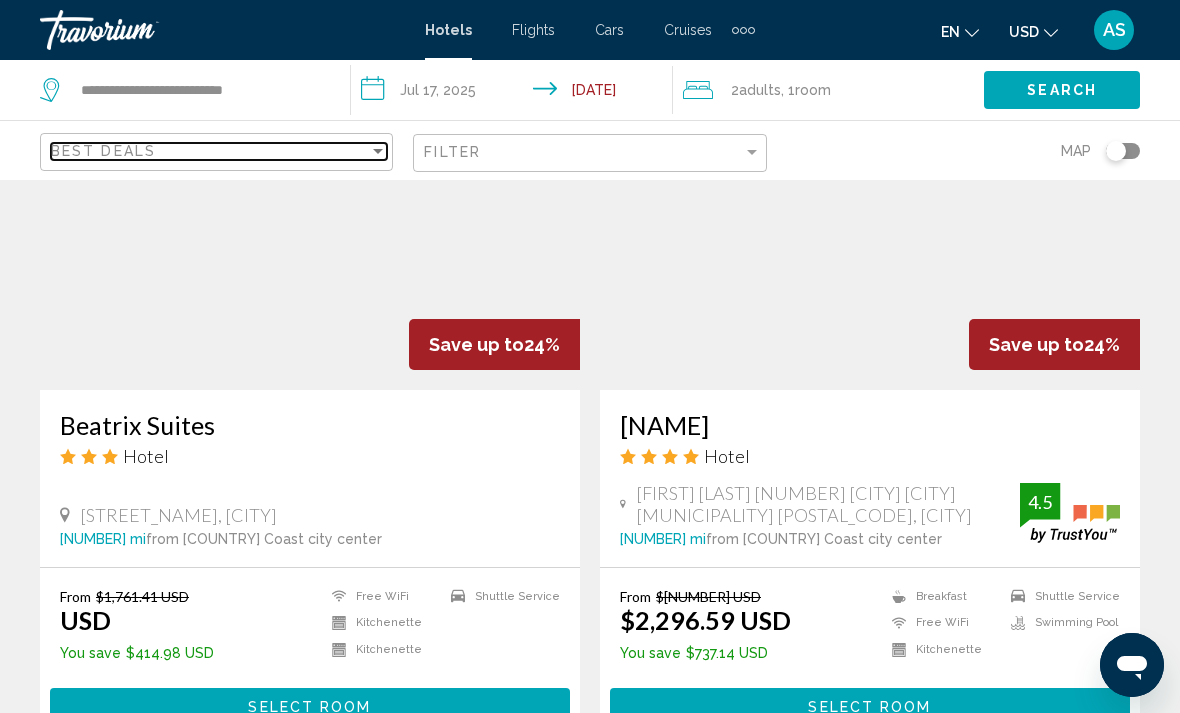 click on "Best Deals" at bounding box center [210, 151] 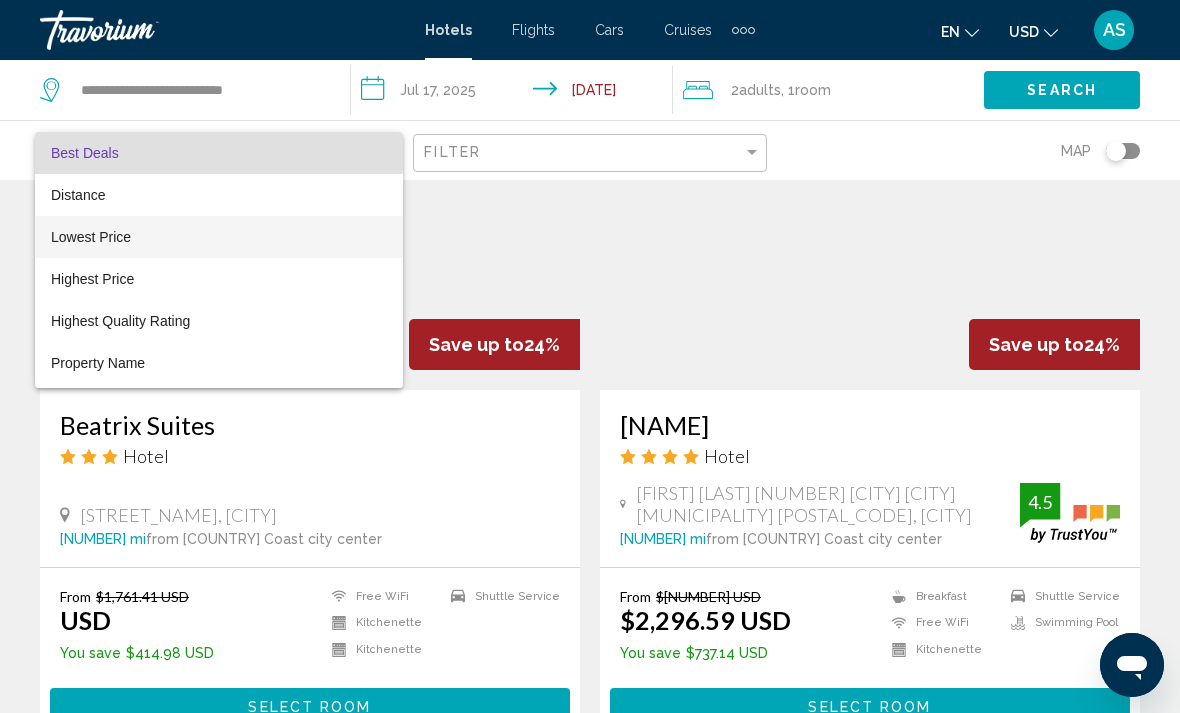 click on "Lowest Price" at bounding box center [219, 237] 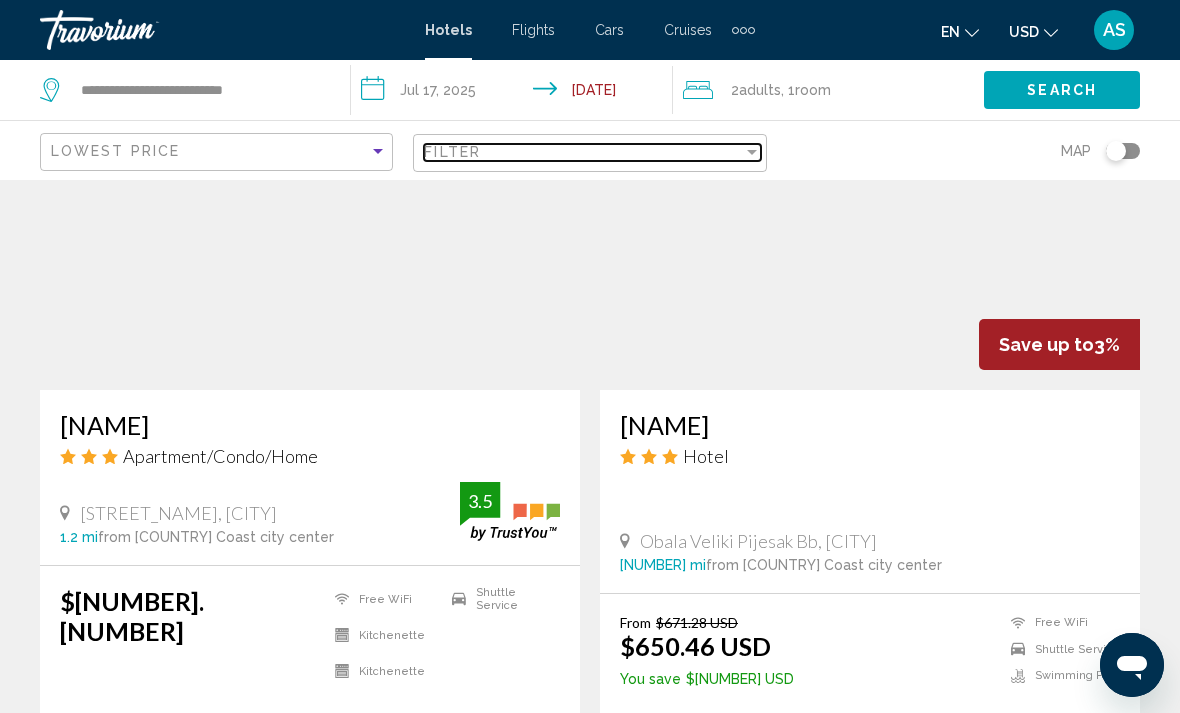 click on "Filter" at bounding box center [583, 152] 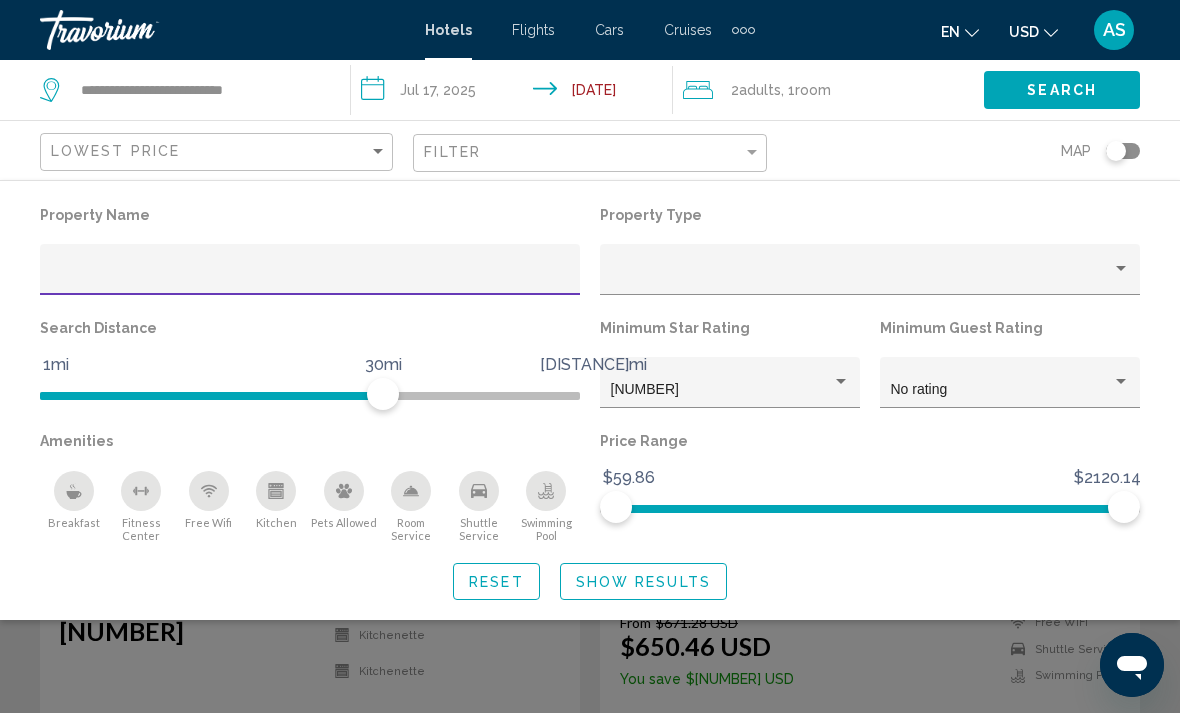 click at bounding box center [590, 506] 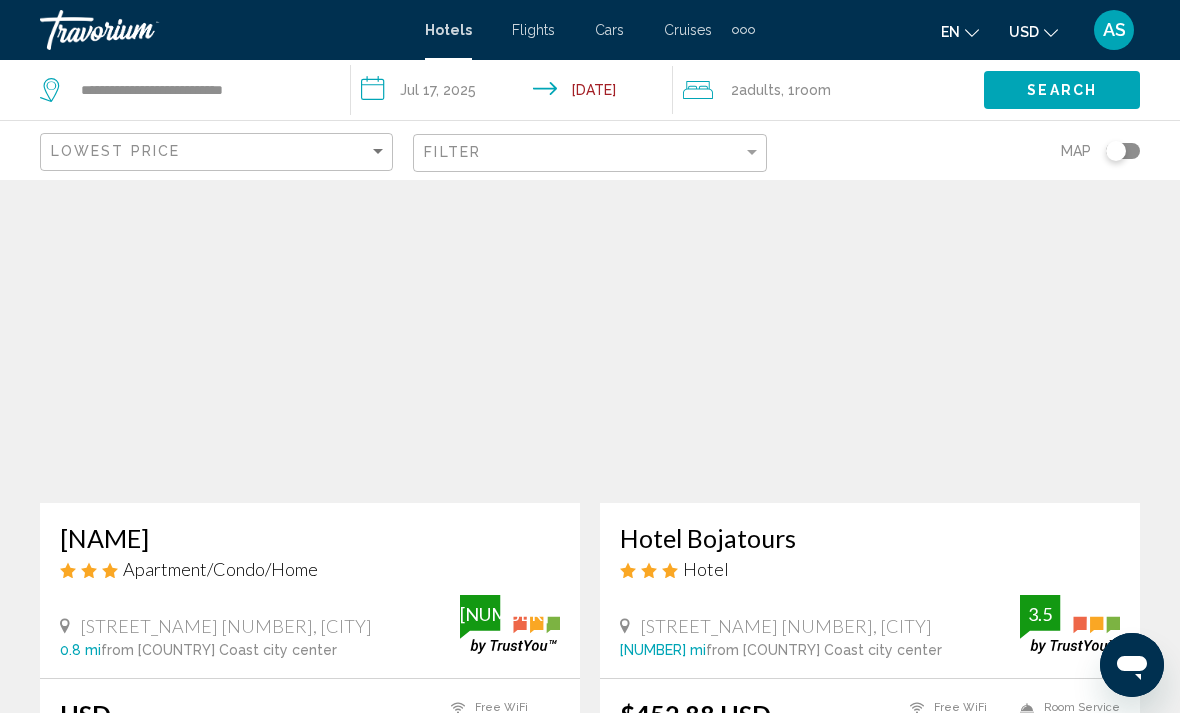 scroll, scrollTop: 67, scrollLeft: 0, axis: vertical 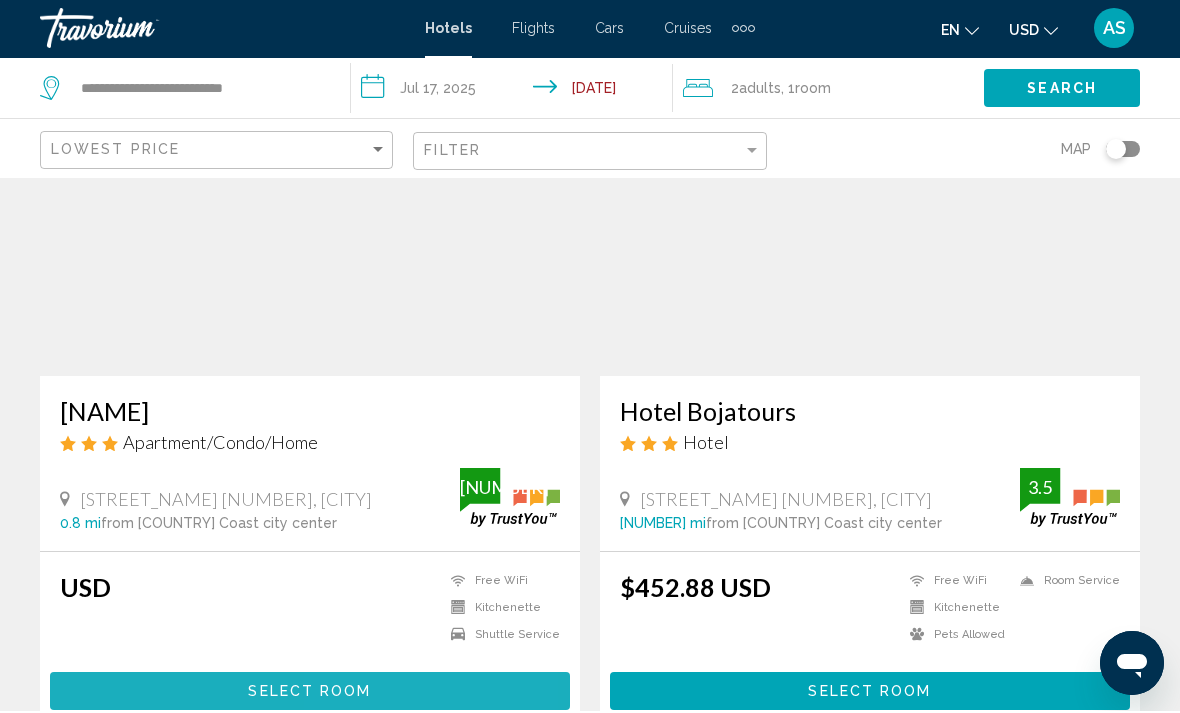click on "Select Room" at bounding box center [310, 692] 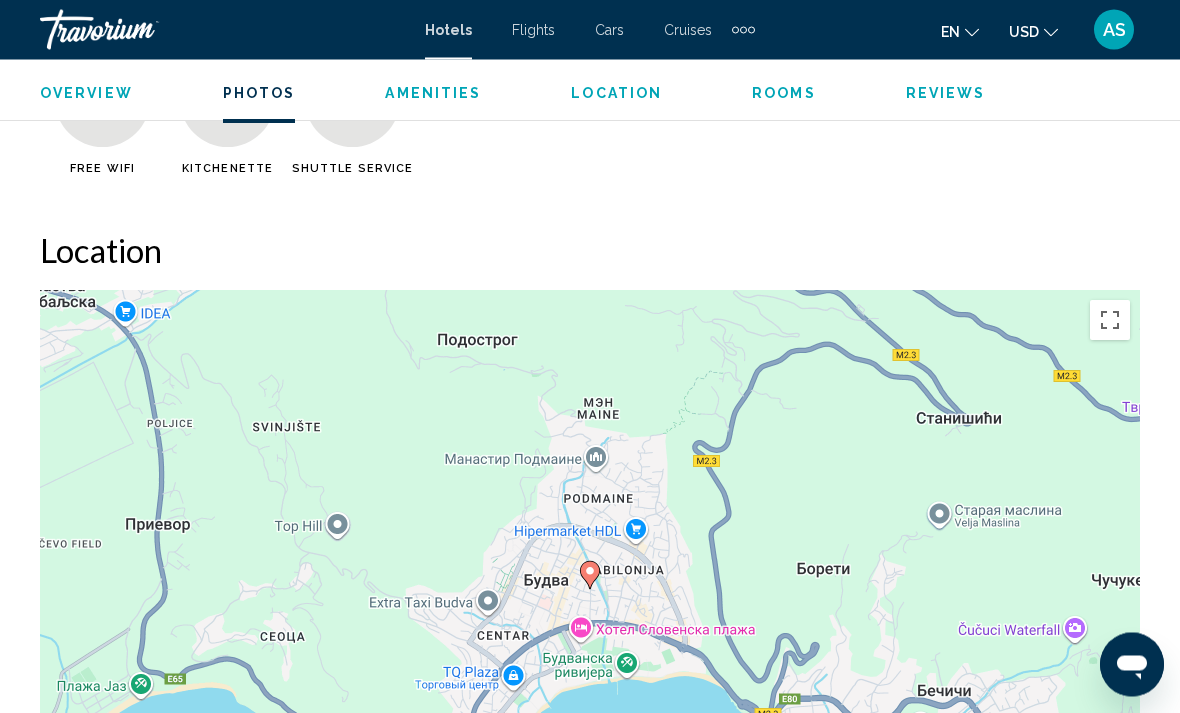 scroll, scrollTop: 2148, scrollLeft: 0, axis: vertical 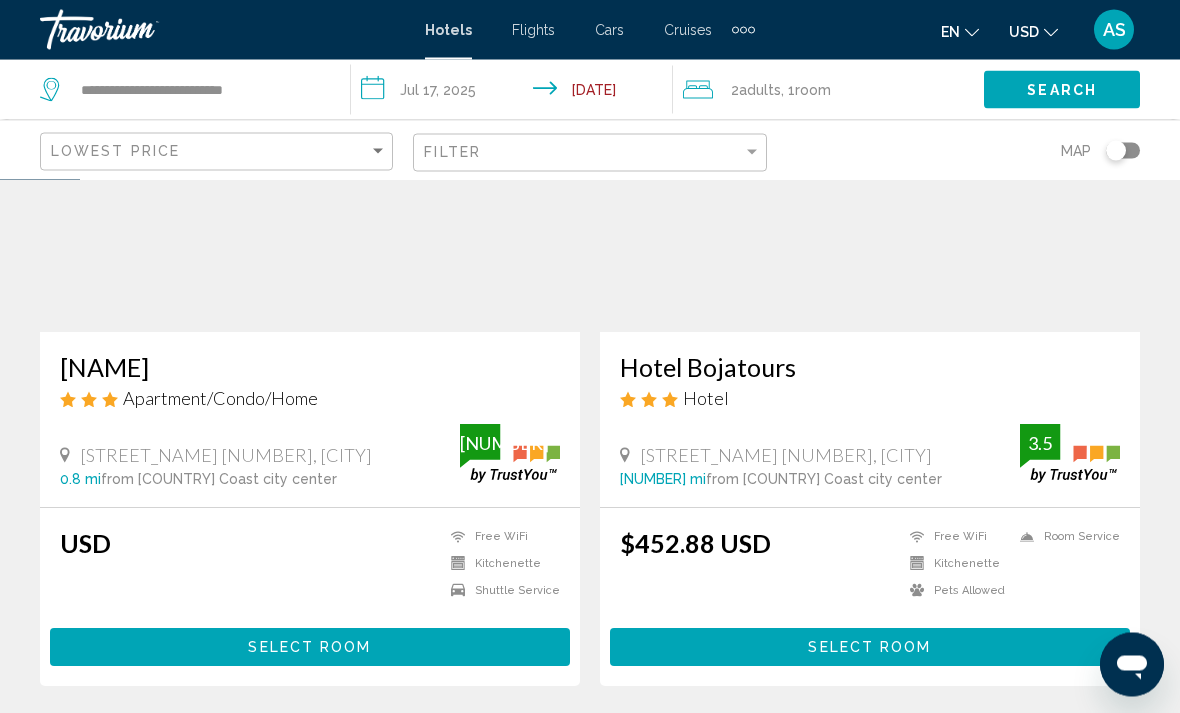 click on "Select Room" at bounding box center (870, 647) 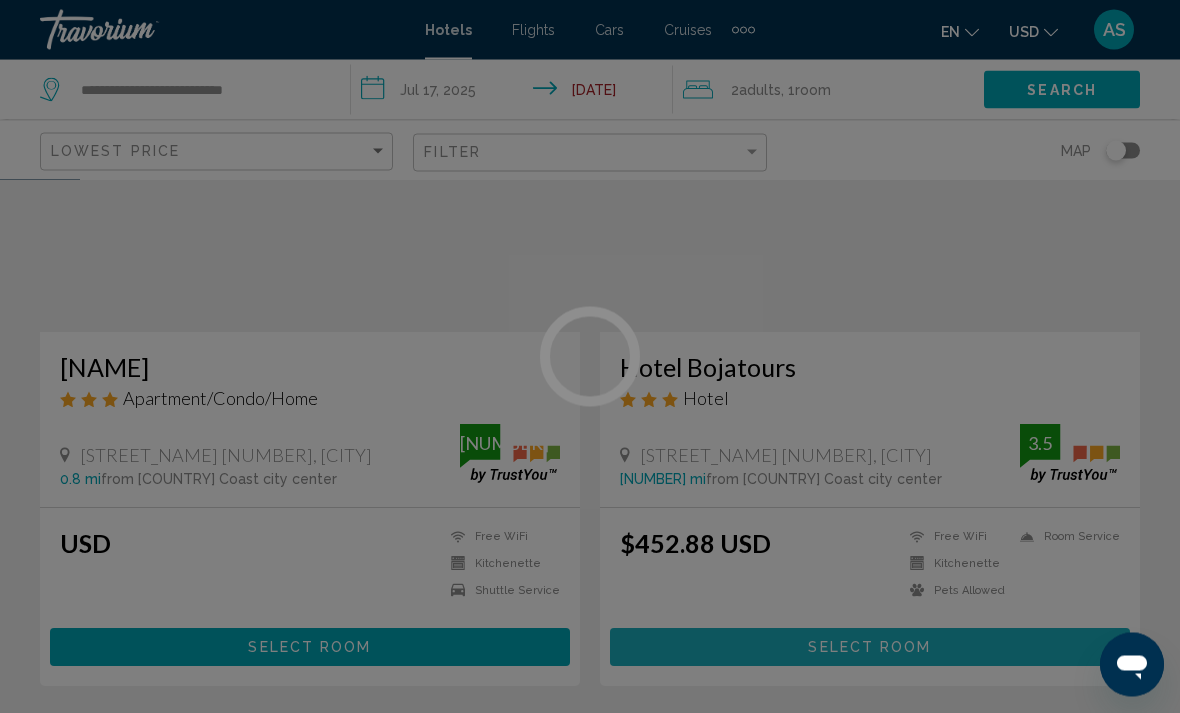 scroll, scrollTop: 238, scrollLeft: 0, axis: vertical 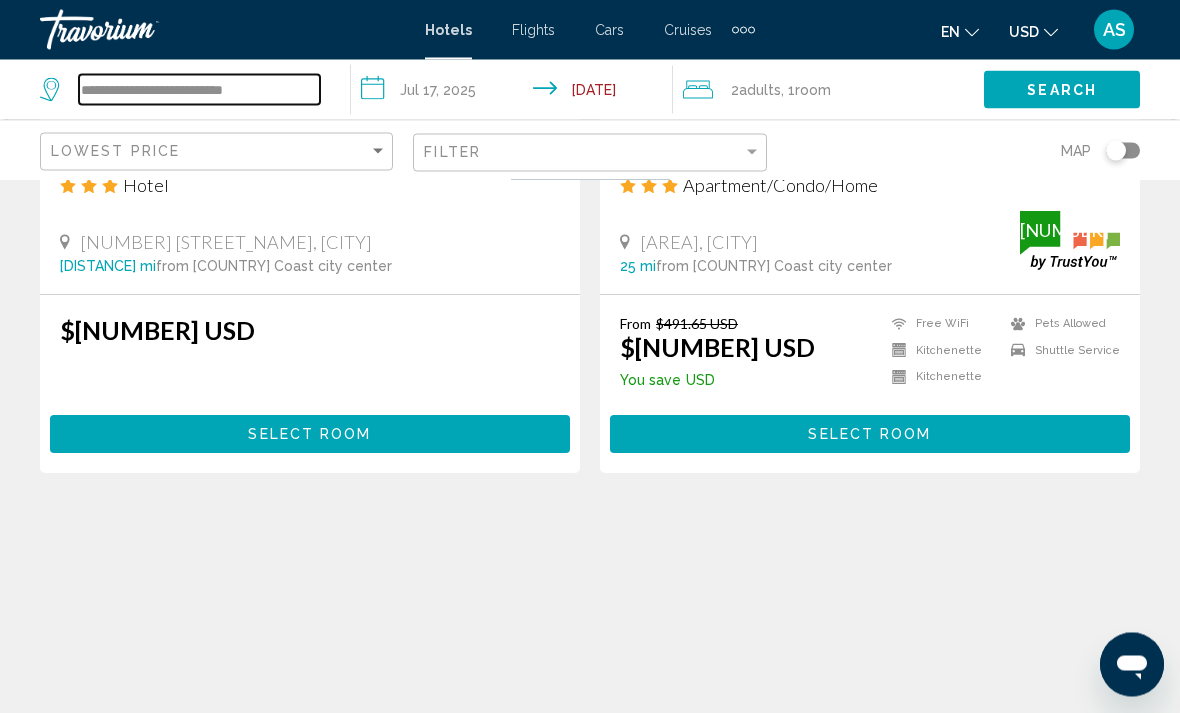 click on "**********" at bounding box center (199, 90) 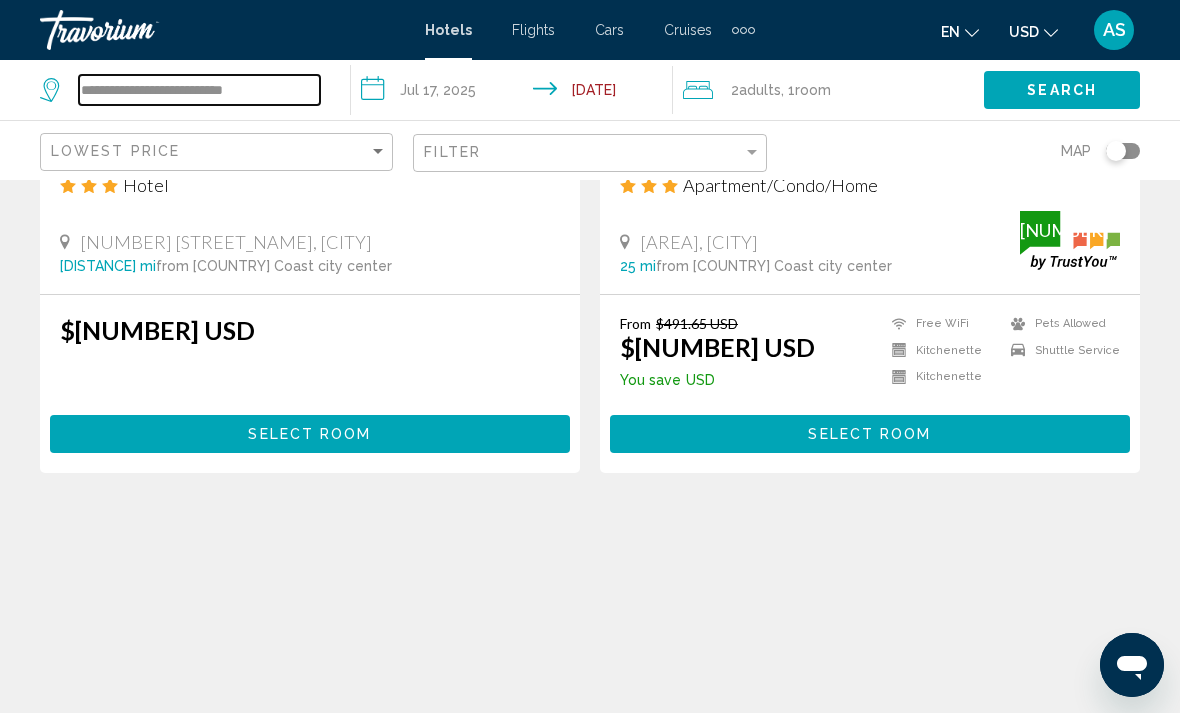 scroll, scrollTop: 1164, scrollLeft: 0, axis: vertical 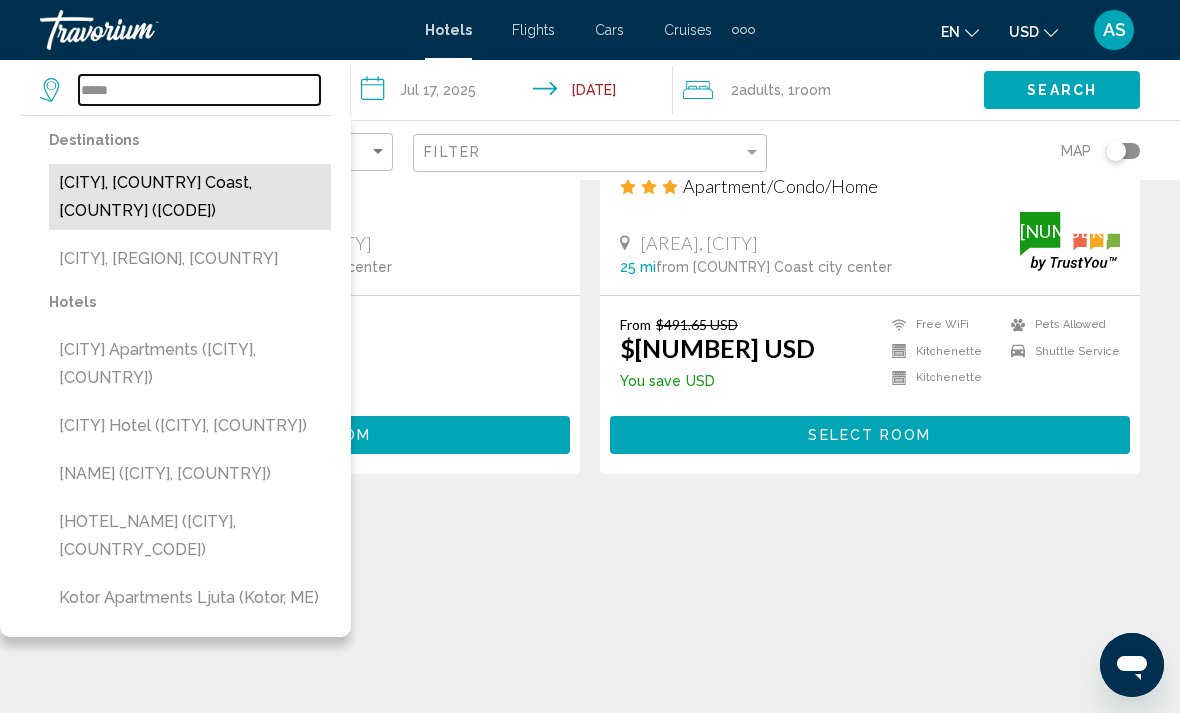 type on "*****" 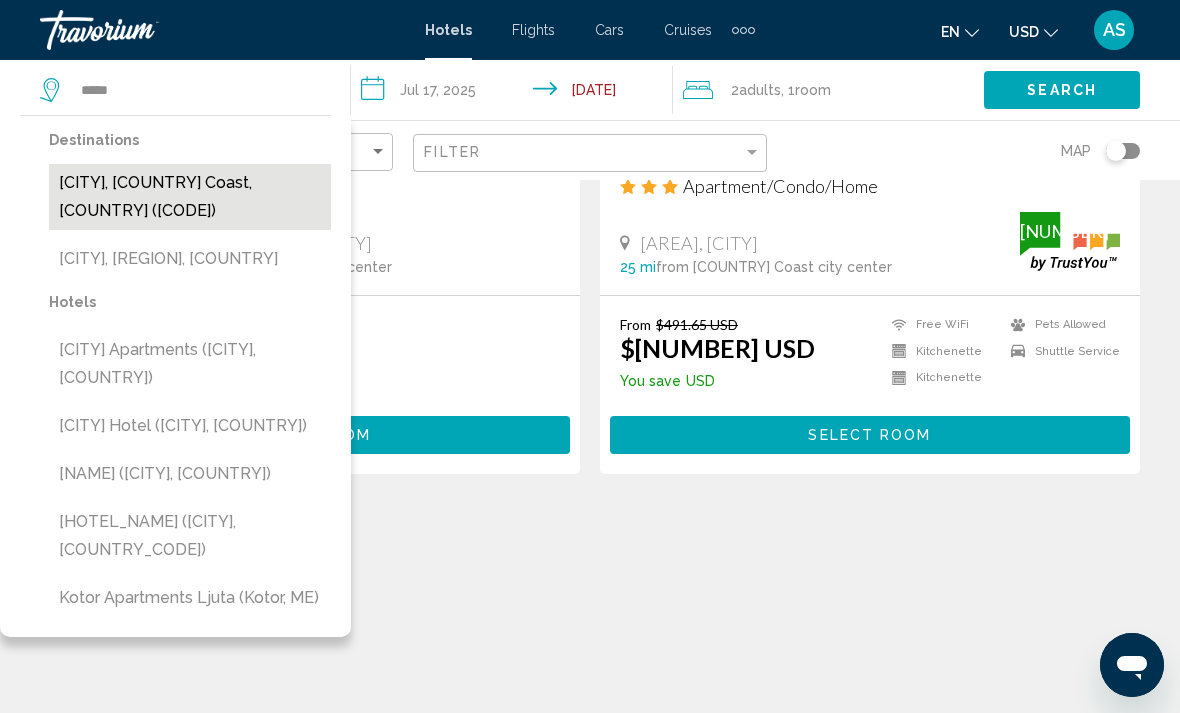 click on "[CITY], [COUNTRY] Coast, [COUNTRY] ([CODE])" at bounding box center [190, 197] 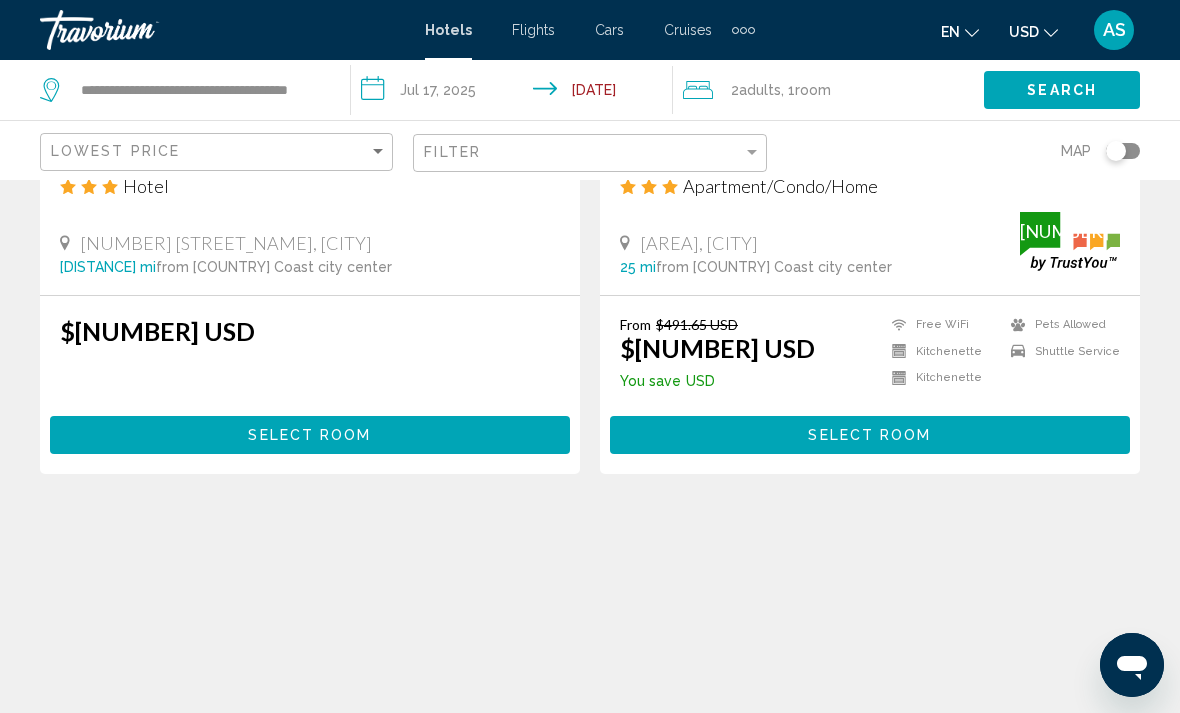 click on "Search" at bounding box center [1062, 89] 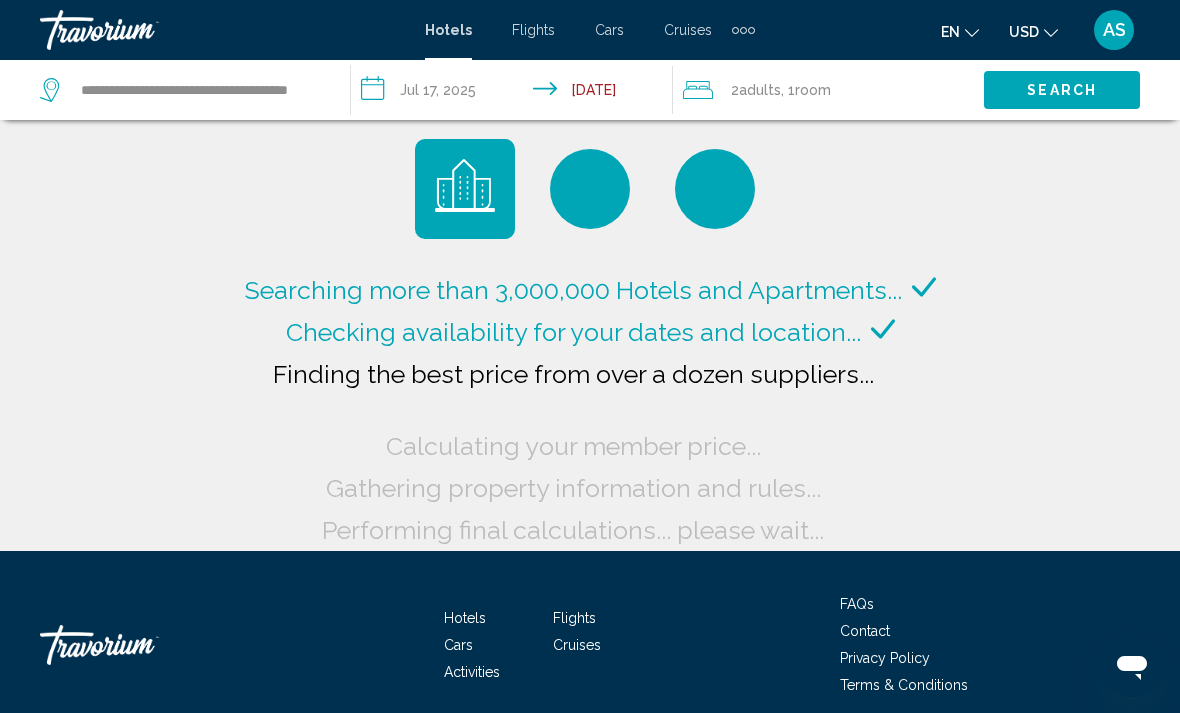 scroll, scrollTop: 0, scrollLeft: 0, axis: both 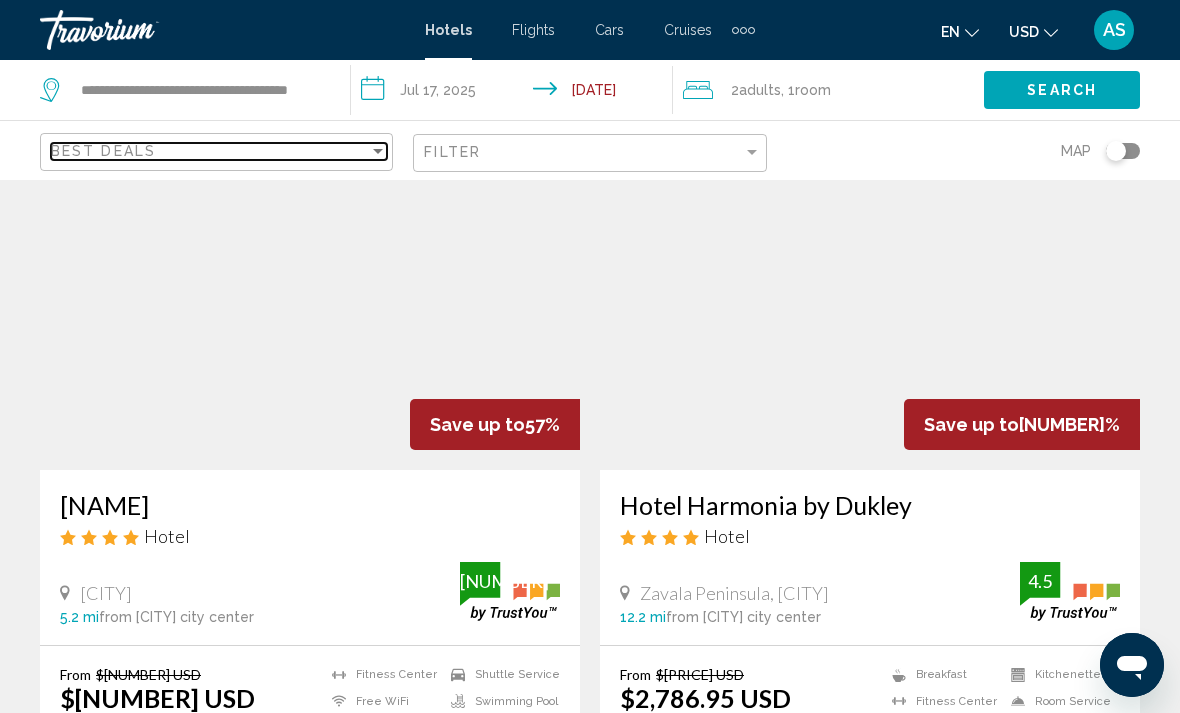 click on "Best Deals" at bounding box center [210, 151] 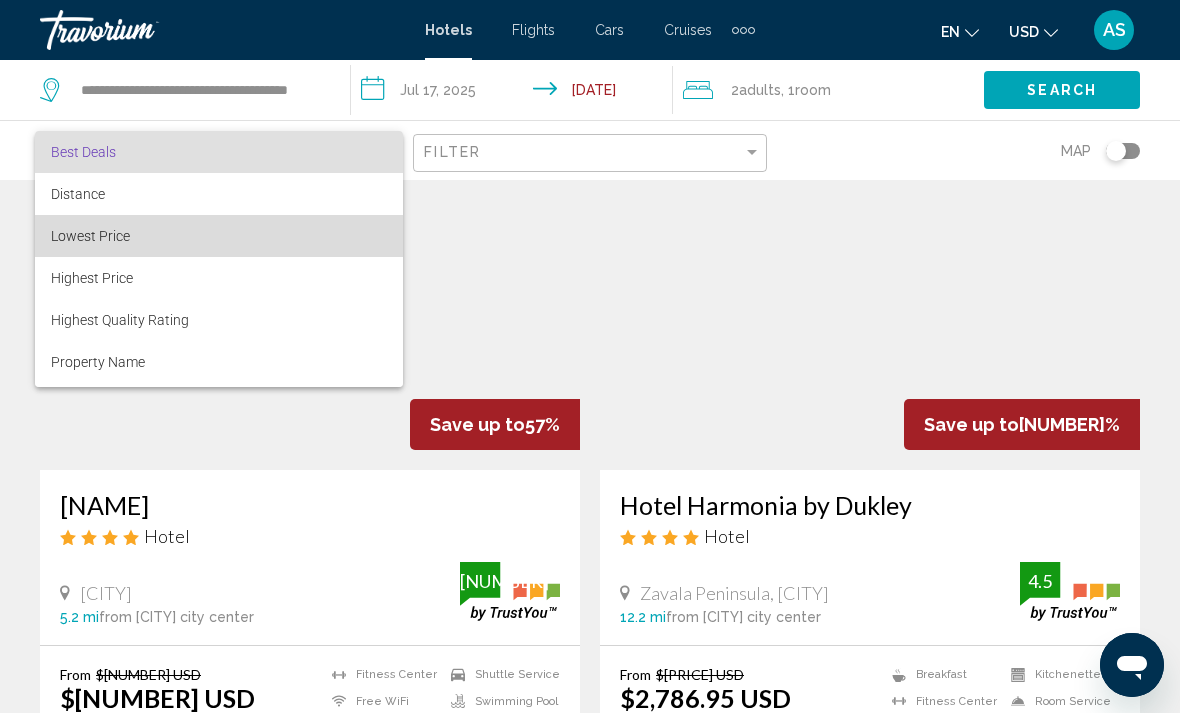 click on "Lowest Price" at bounding box center (219, 236) 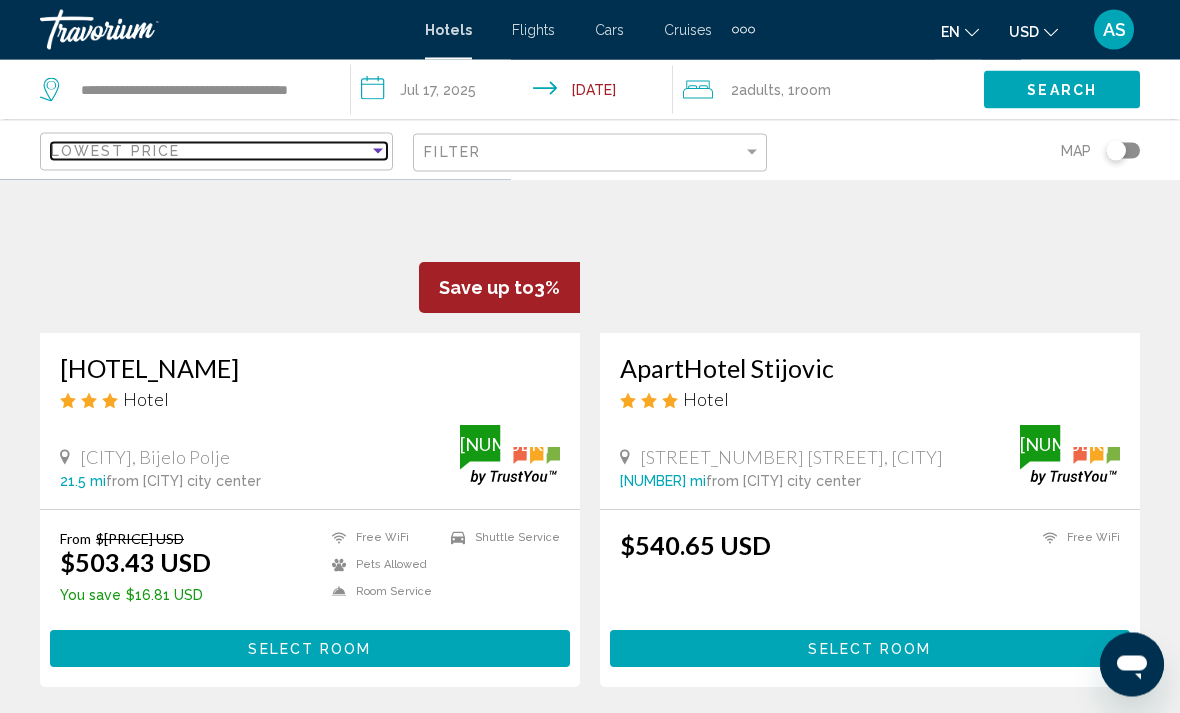 scroll, scrollTop: 1646, scrollLeft: 0, axis: vertical 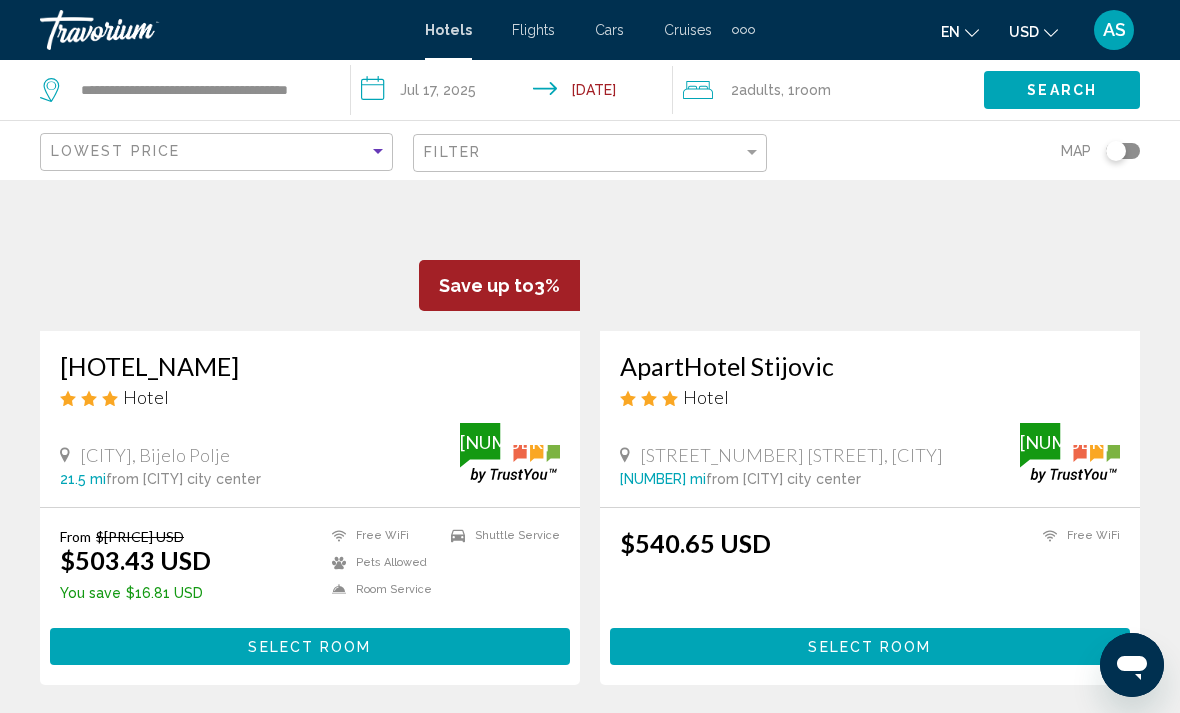 click on "Select Room" at bounding box center (310, 646) 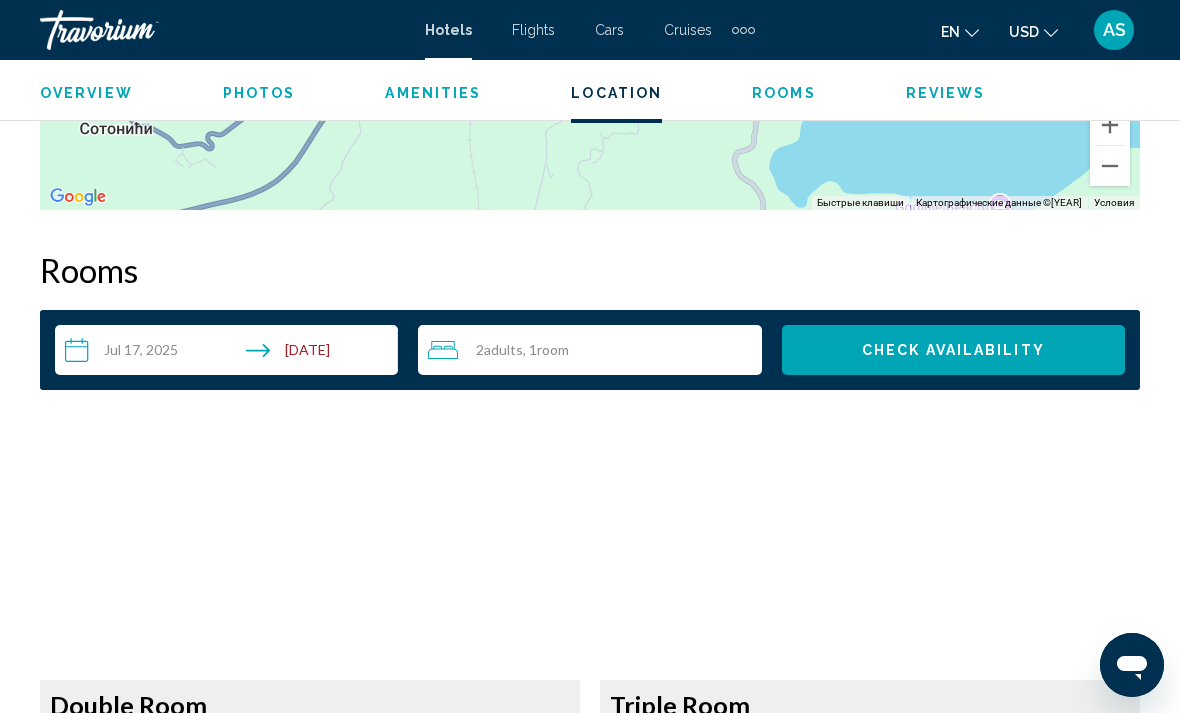 scroll, scrollTop: 2739, scrollLeft: 0, axis: vertical 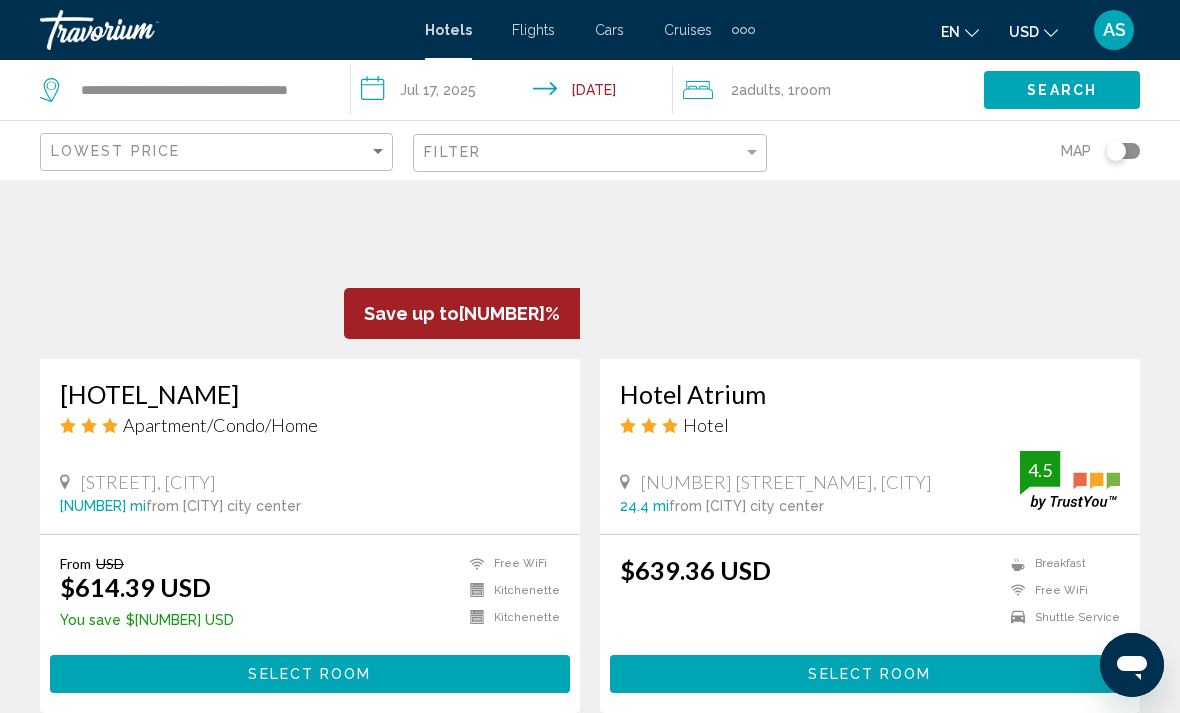 click on "Select Room" at bounding box center (310, 673) 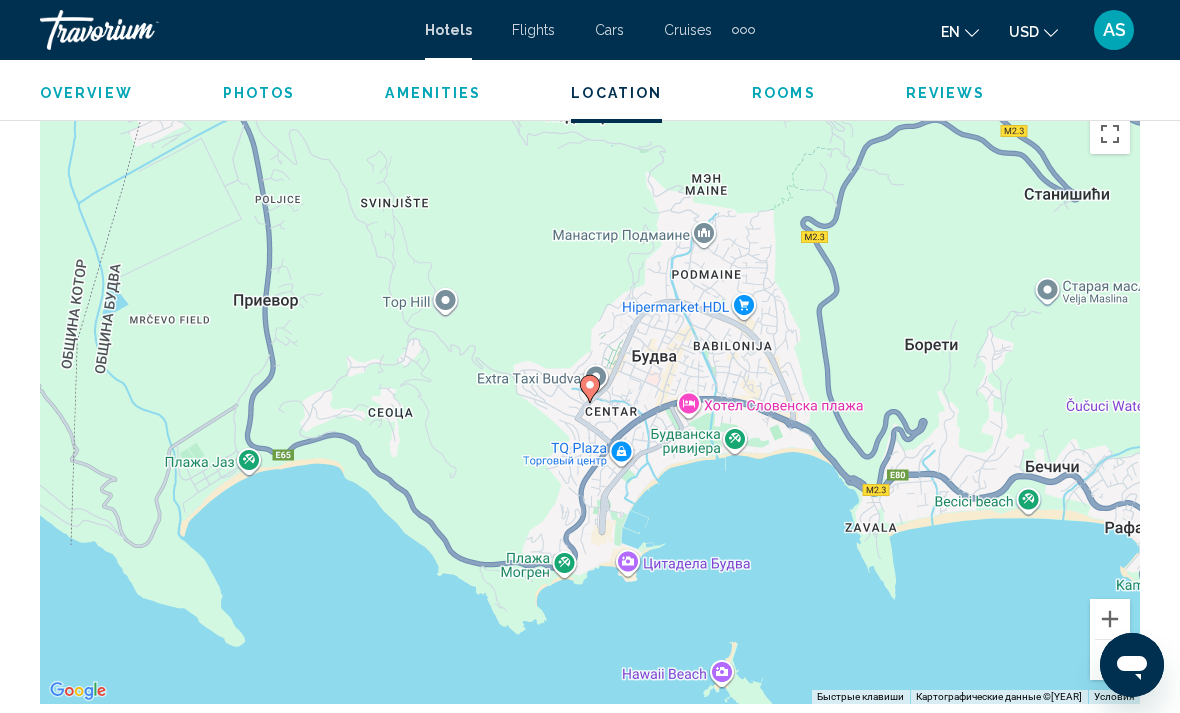 scroll, scrollTop: 2200, scrollLeft: 0, axis: vertical 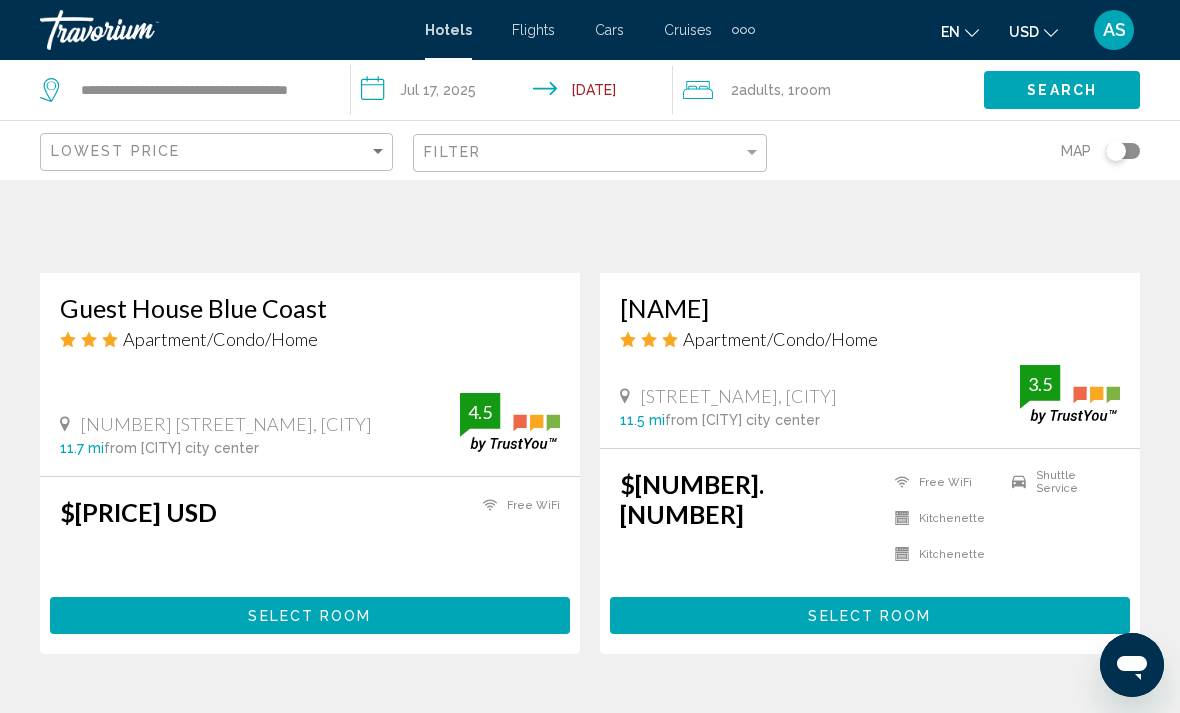 click on "Select Room" at bounding box center [869, 616] 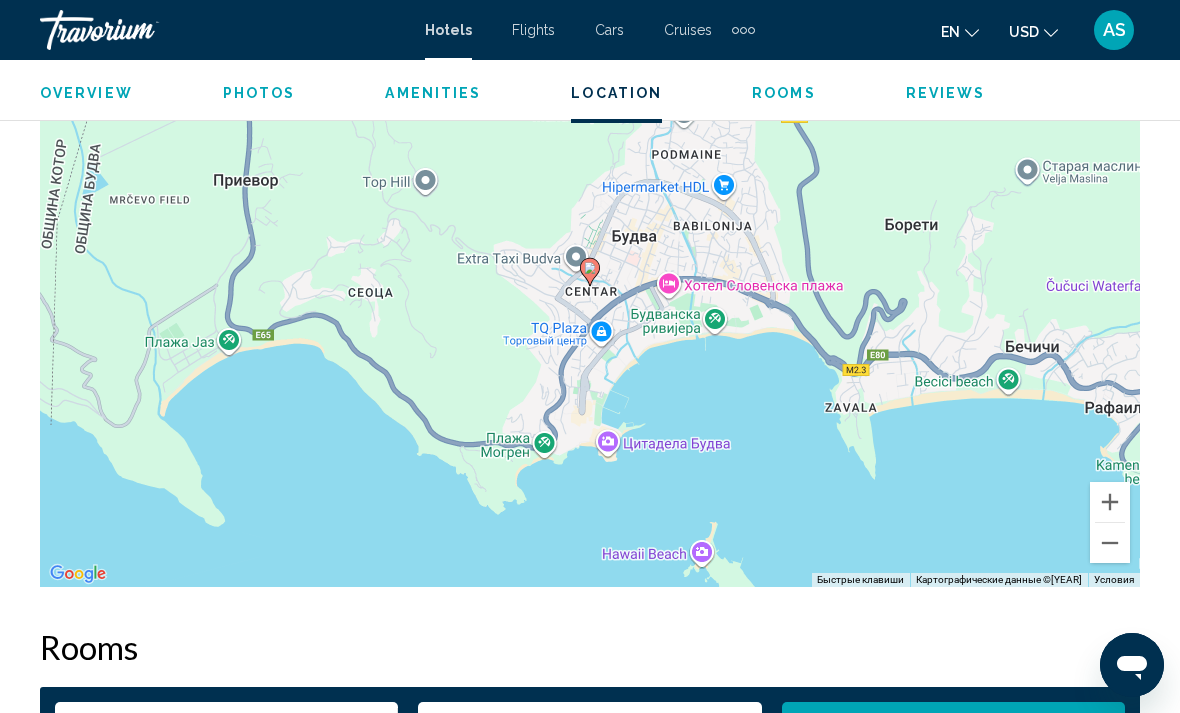 scroll, scrollTop: 2329, scrollLeft: 0, axis: vertical 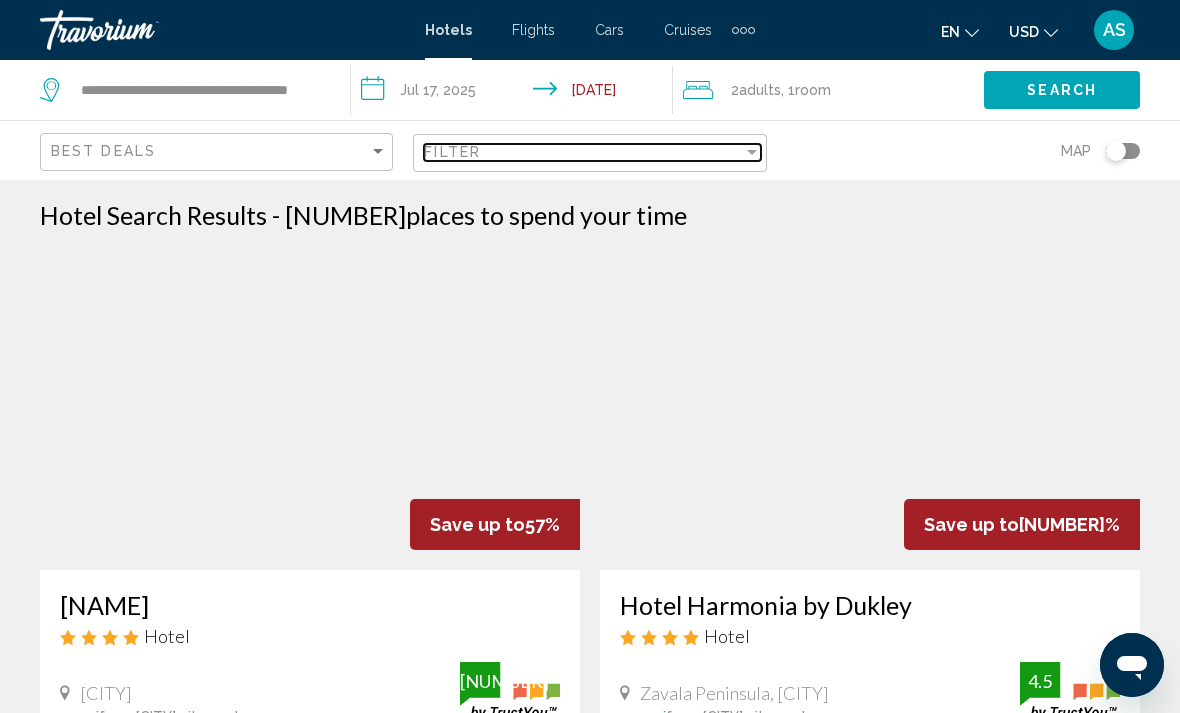 click on "Filter" at bounding box center [583, 152] 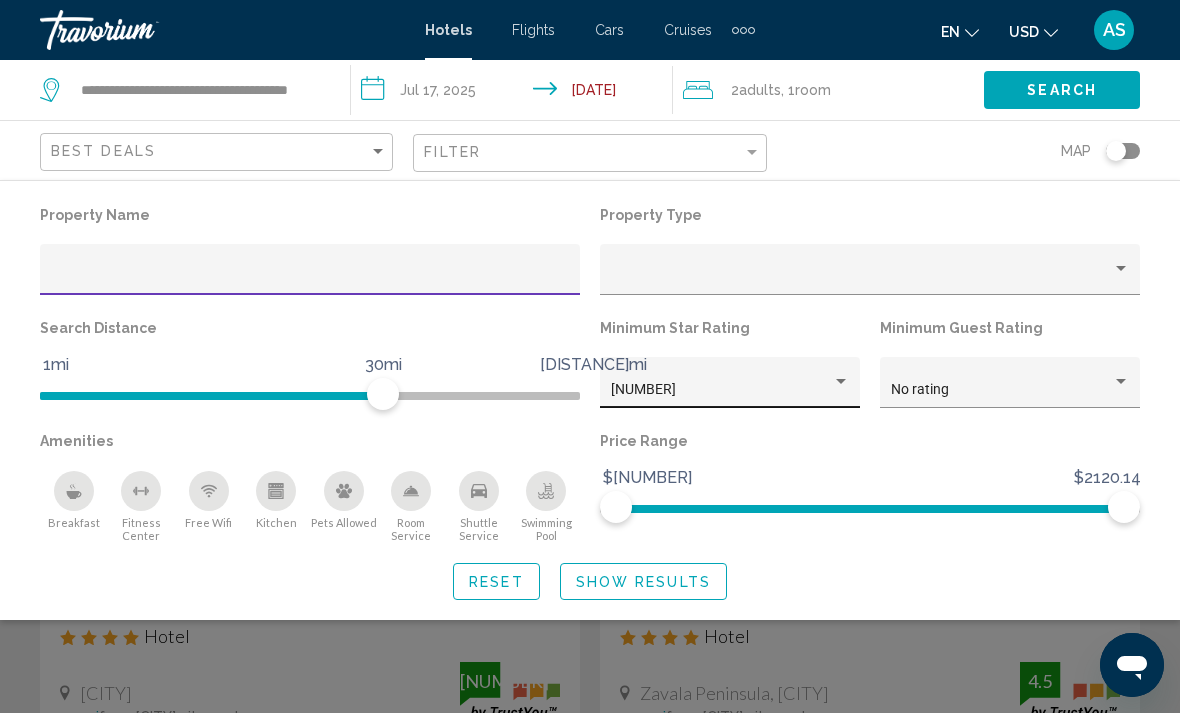 click on "[NUMBER]" at bounding box center (721, 390) 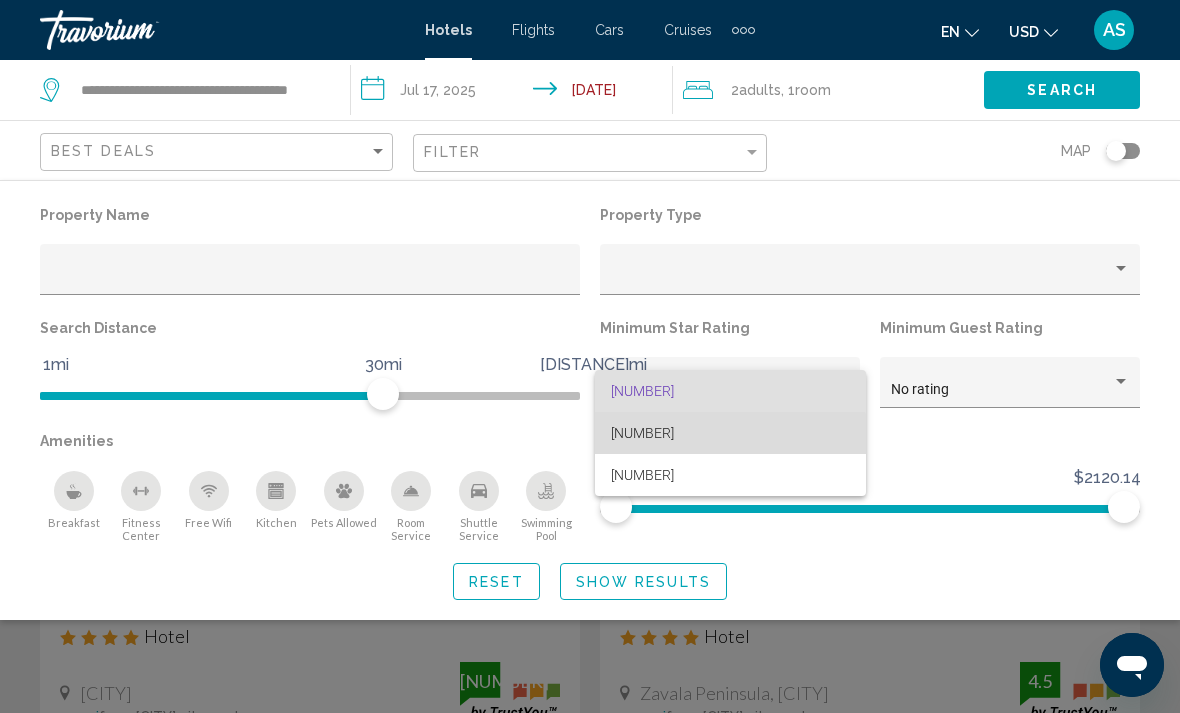 click on "[NUMBER]" at bounding box center (730, 433) 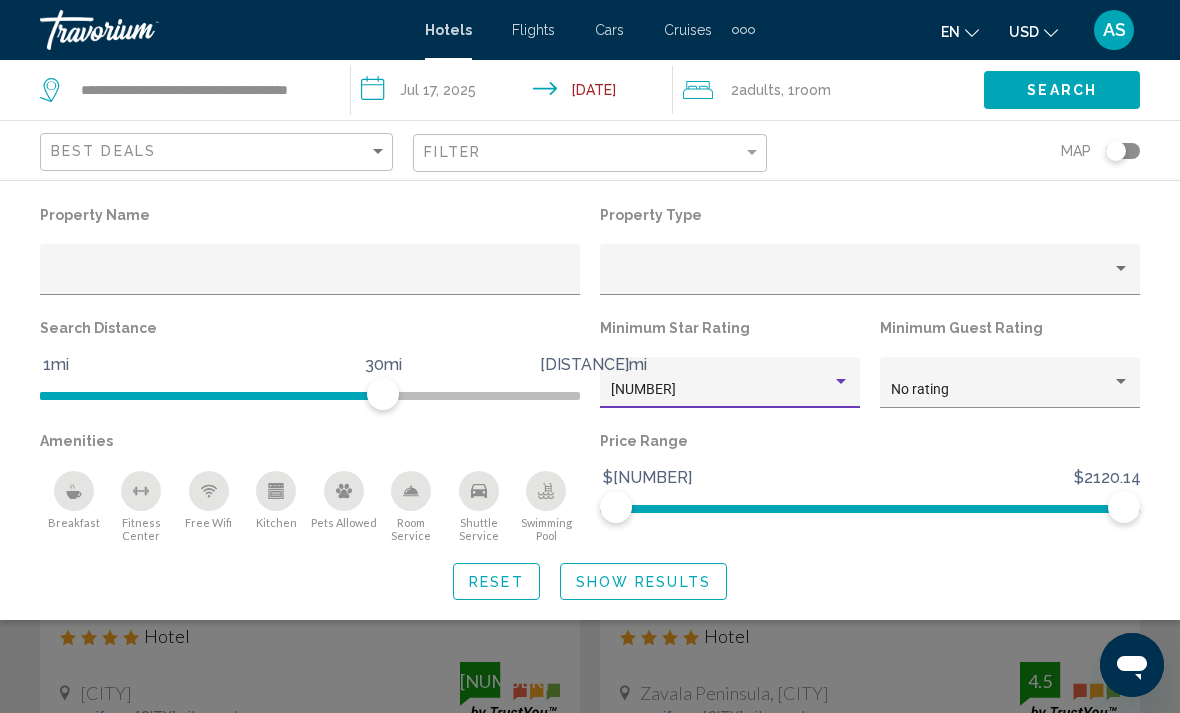 click on "Show Results" at bounding box center [643, 581] 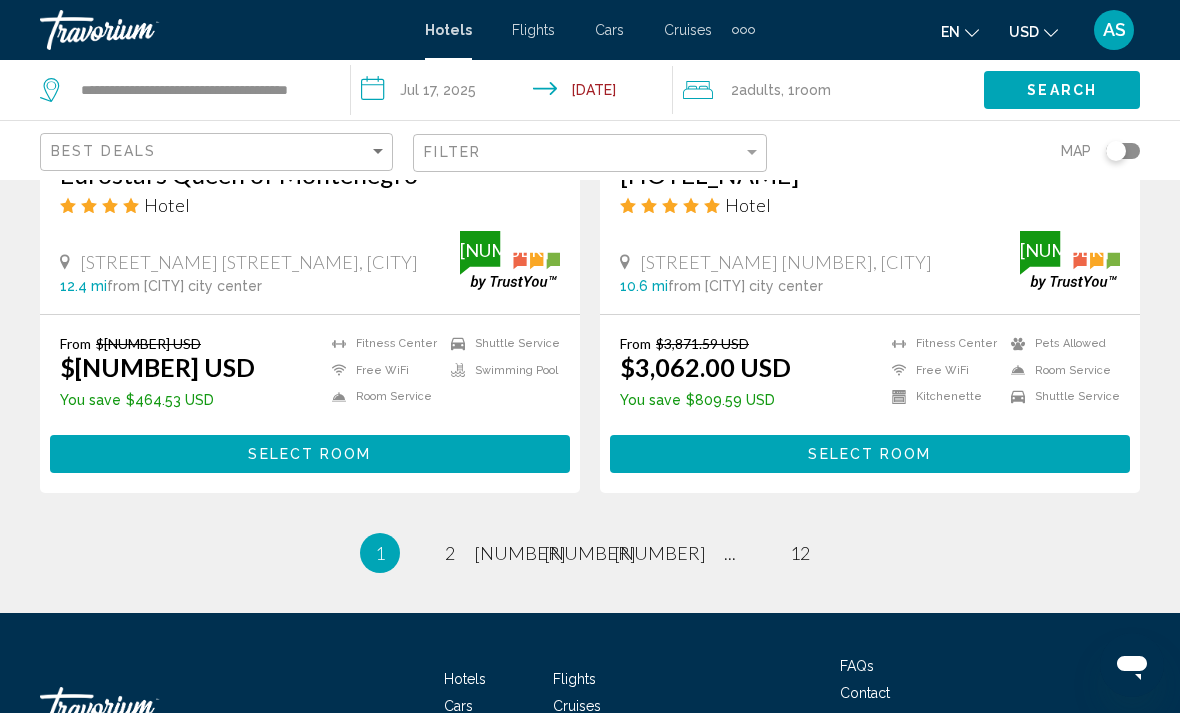 scroll, scrollTop: 3998, scrollLeft: 0, axis: vertical 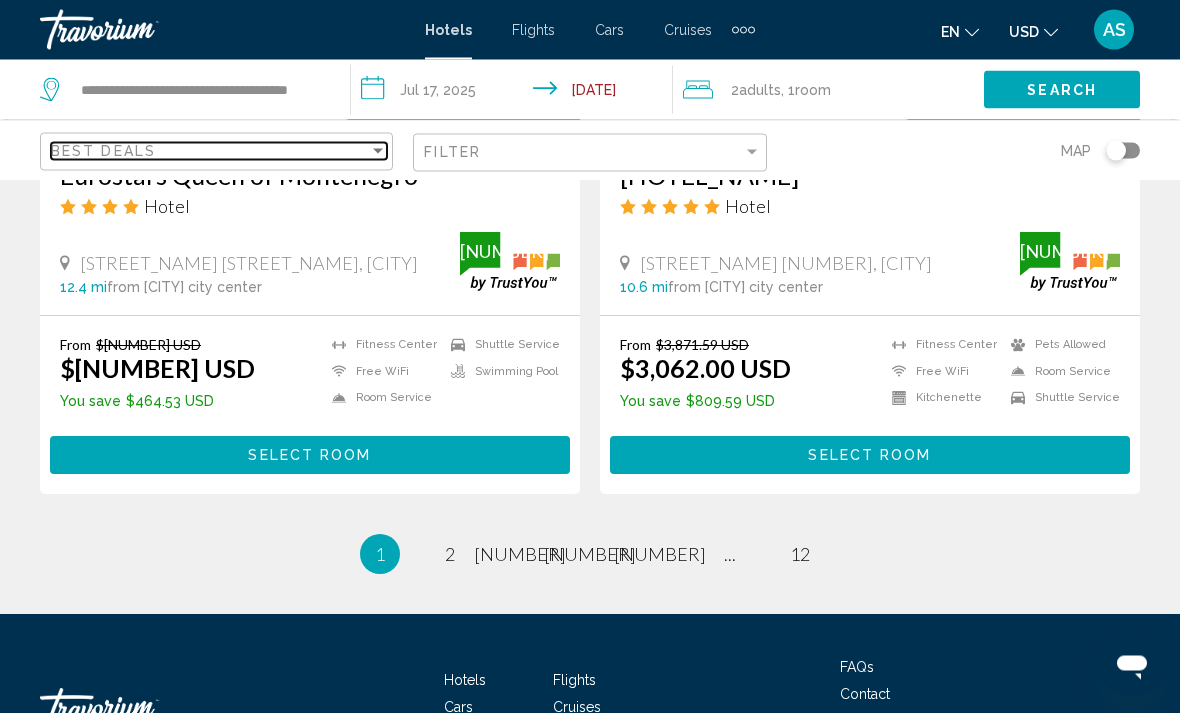 click on "Best Deals" at bounding box center (210, 151) 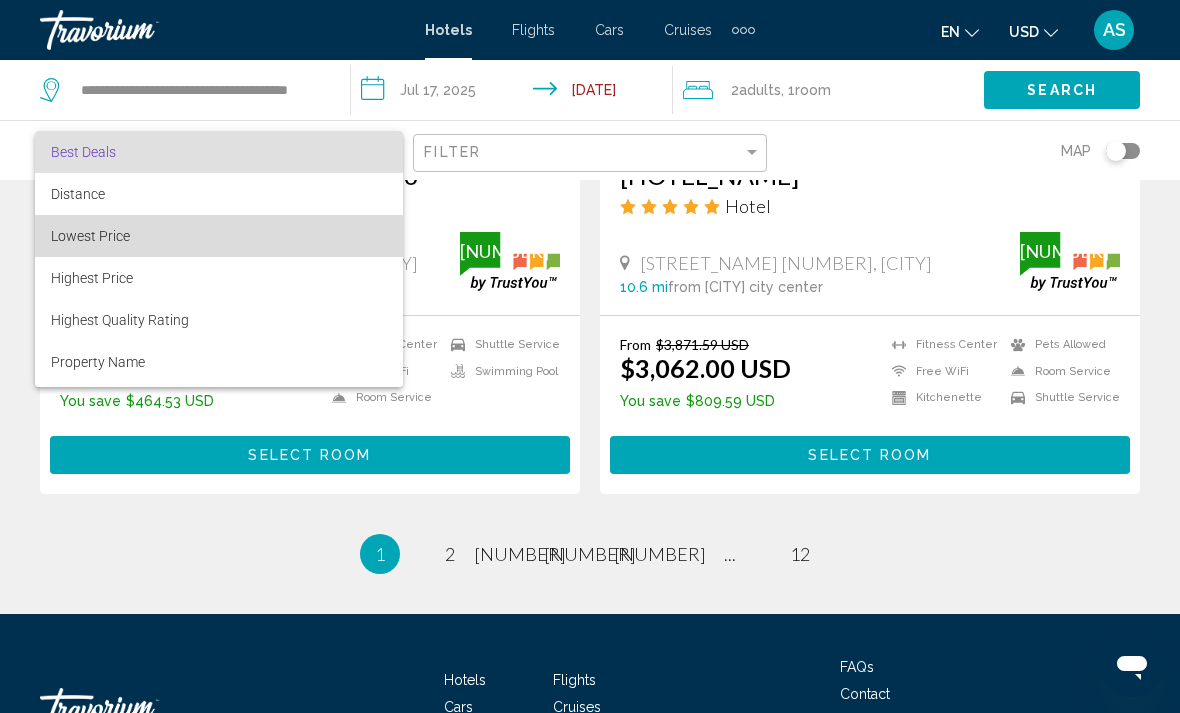 click on "Lowest Price" at bounding box center (219, 236) 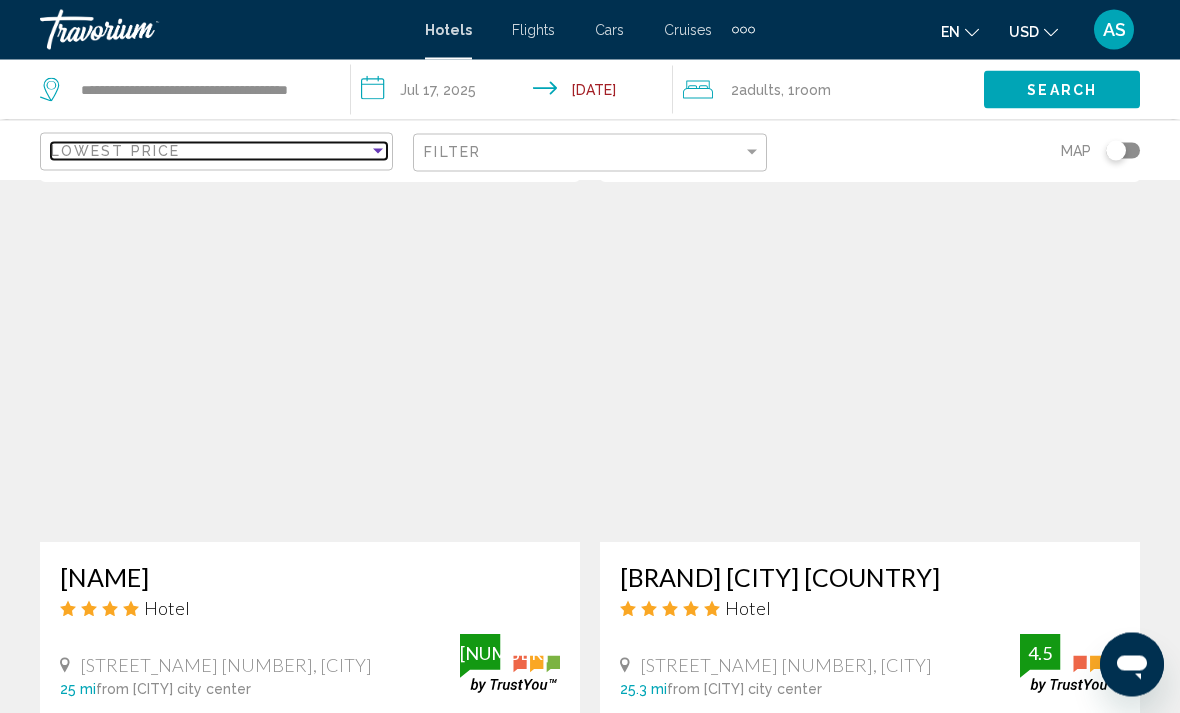 scroll, scrollTop: 2273, scrollLeft: 0, axis: vertical 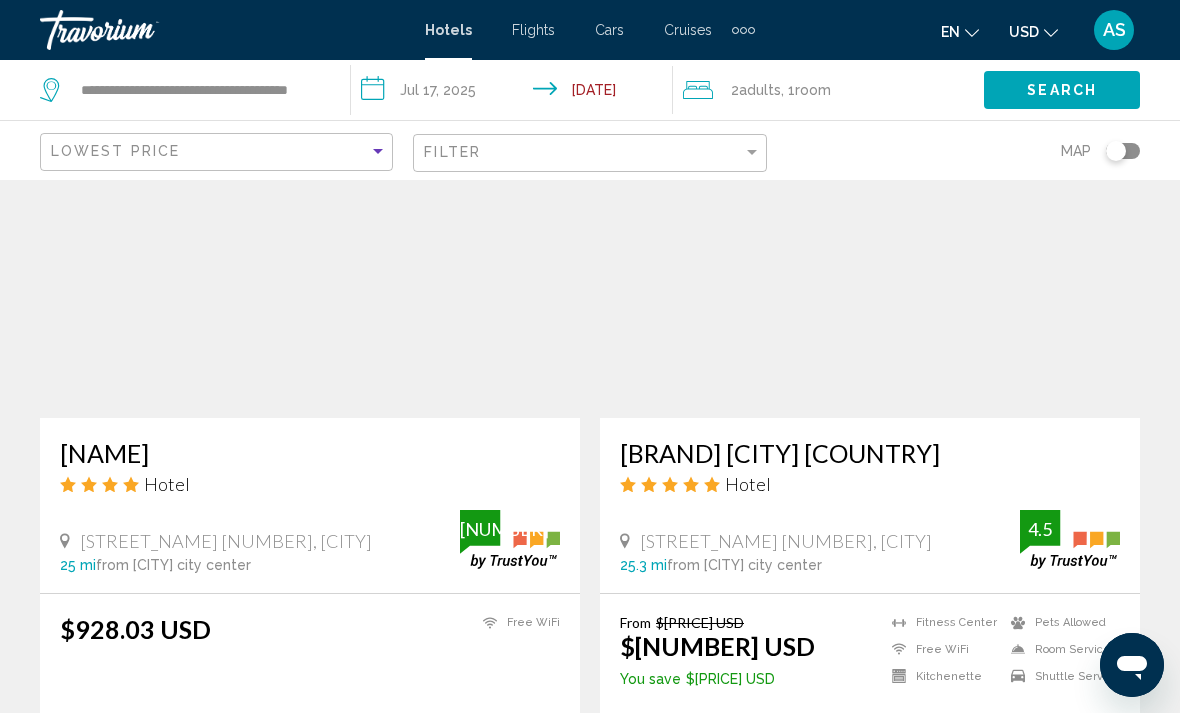 click on "Select Room" at bounding box center [870, 732] 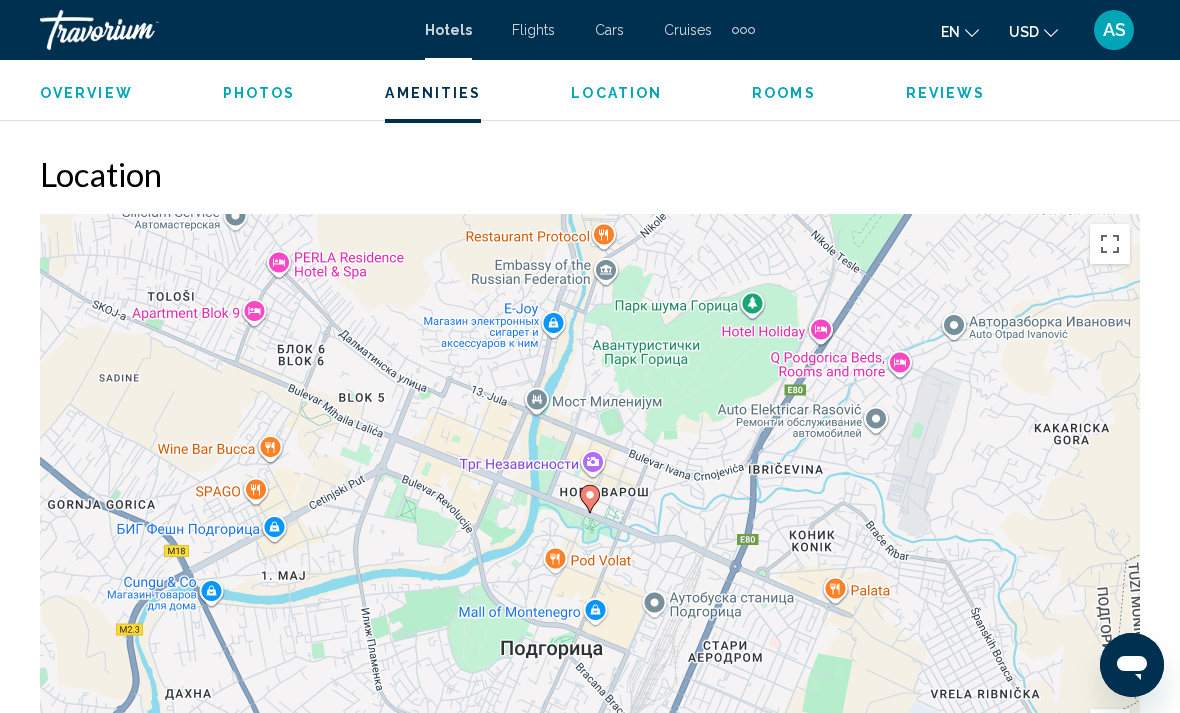 scroll, scrollTop: 2118, scrollLeft: 0, axis: vertical 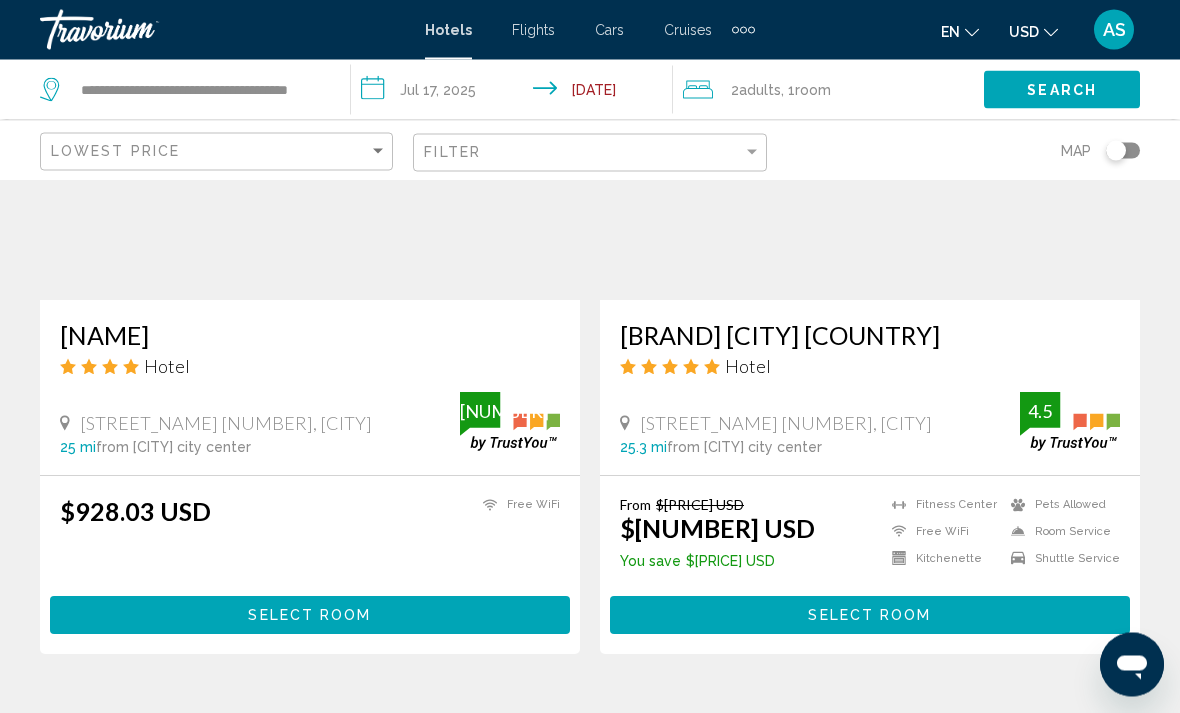 click on "Select Room" at bounding box center [310, 615] 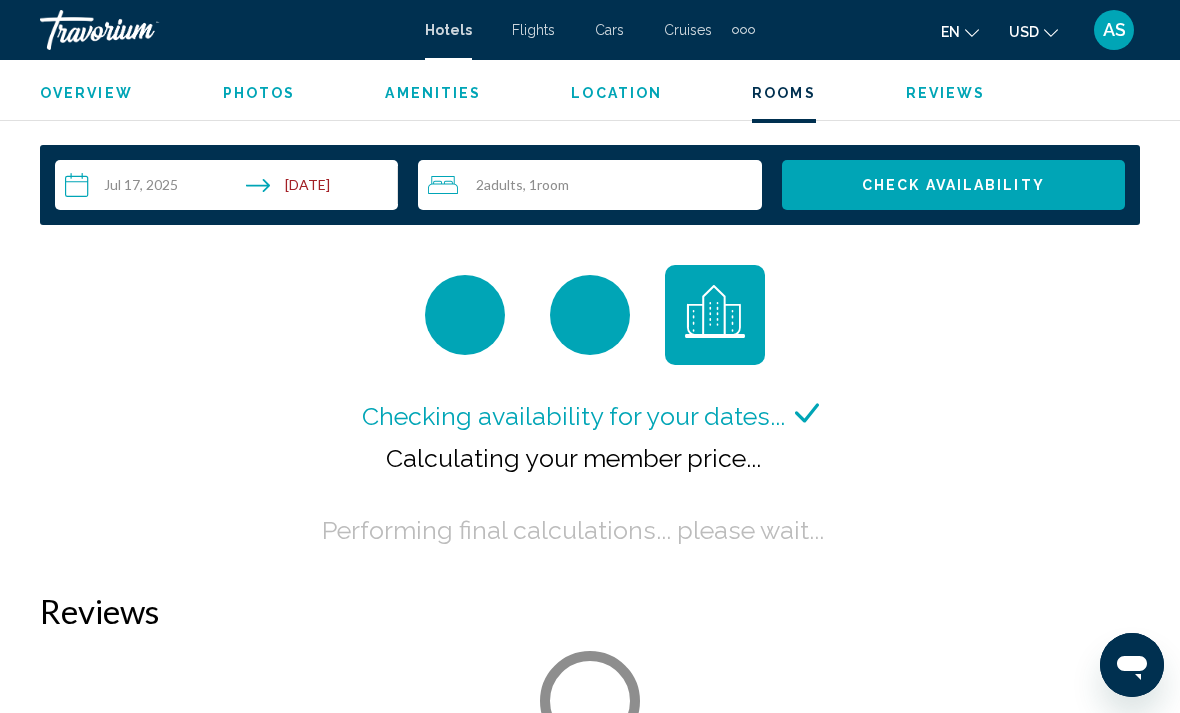 scroll, scrollTop: 2868, scrollLeft: 0, axis: vertical 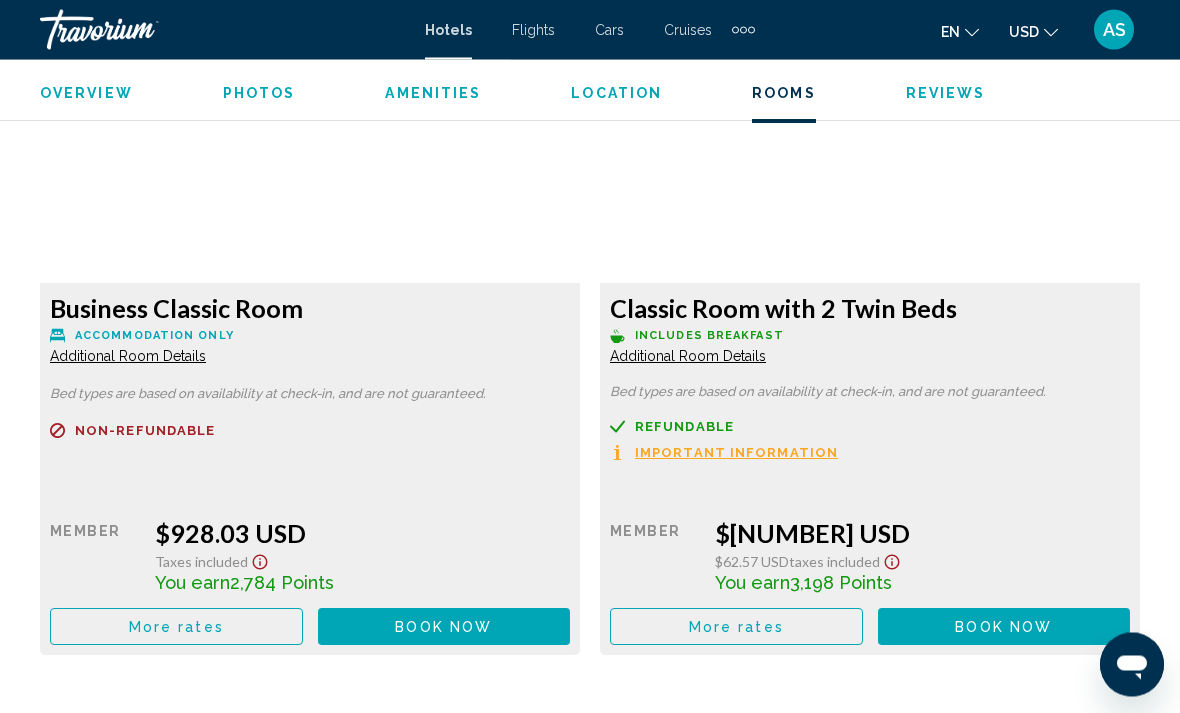 click on "More rates" at bounding box center [176, 627] 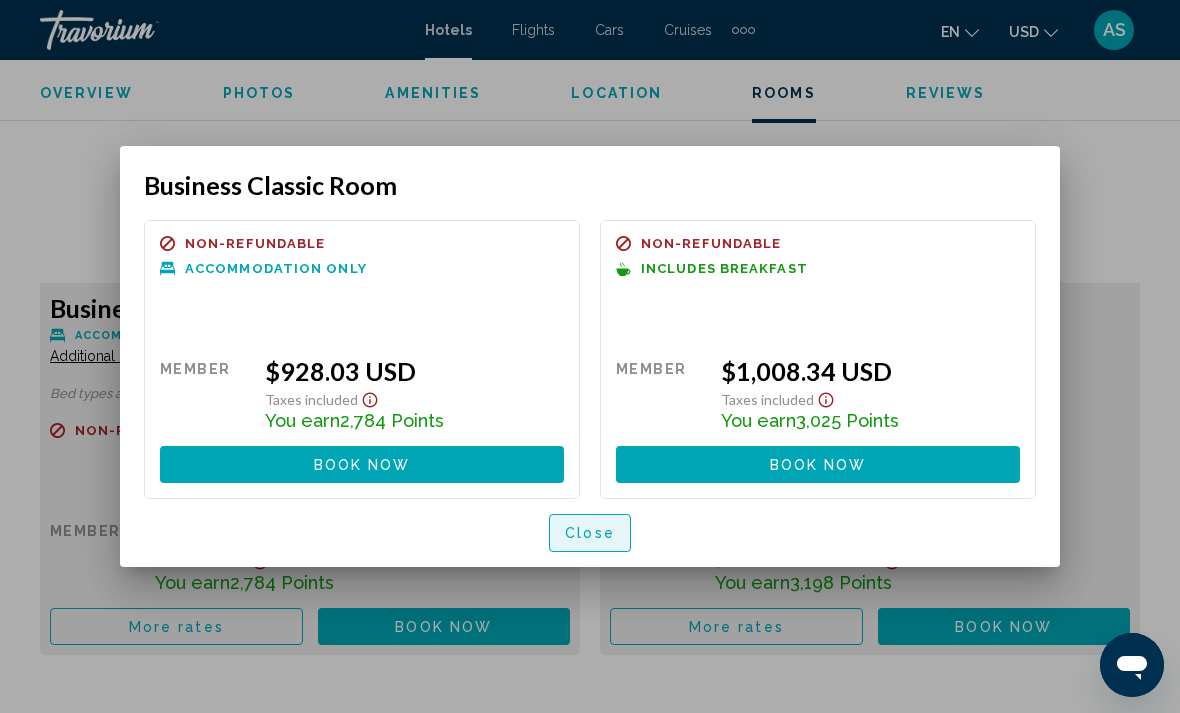 click on "Close" at bounding box center (590, 534) 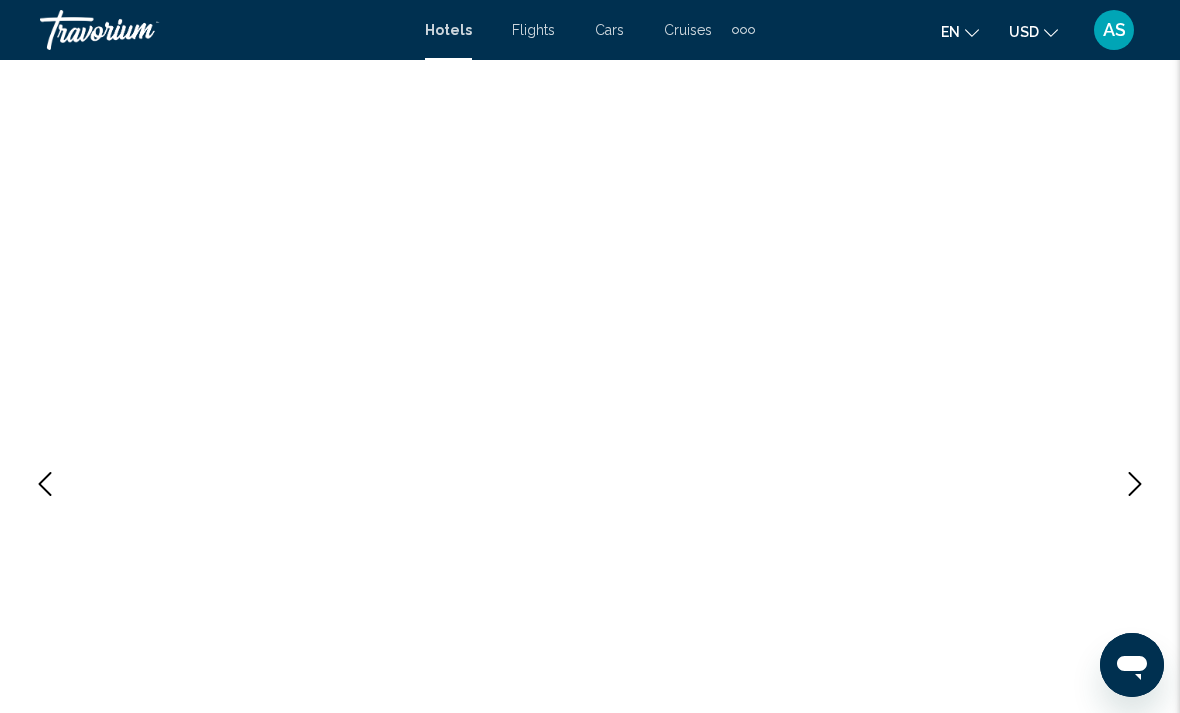 scroll, scrollTop: 0, scrollLeft: 0, axis: both 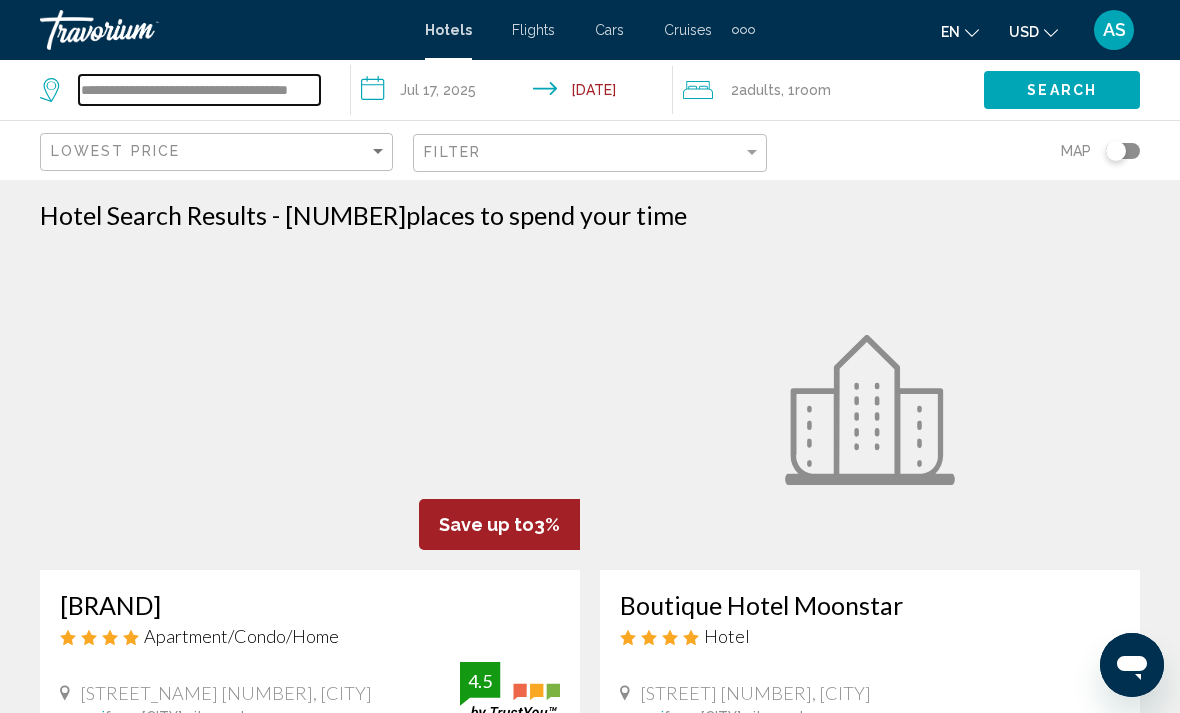 click on "**********" at bounding box center (199, 90) 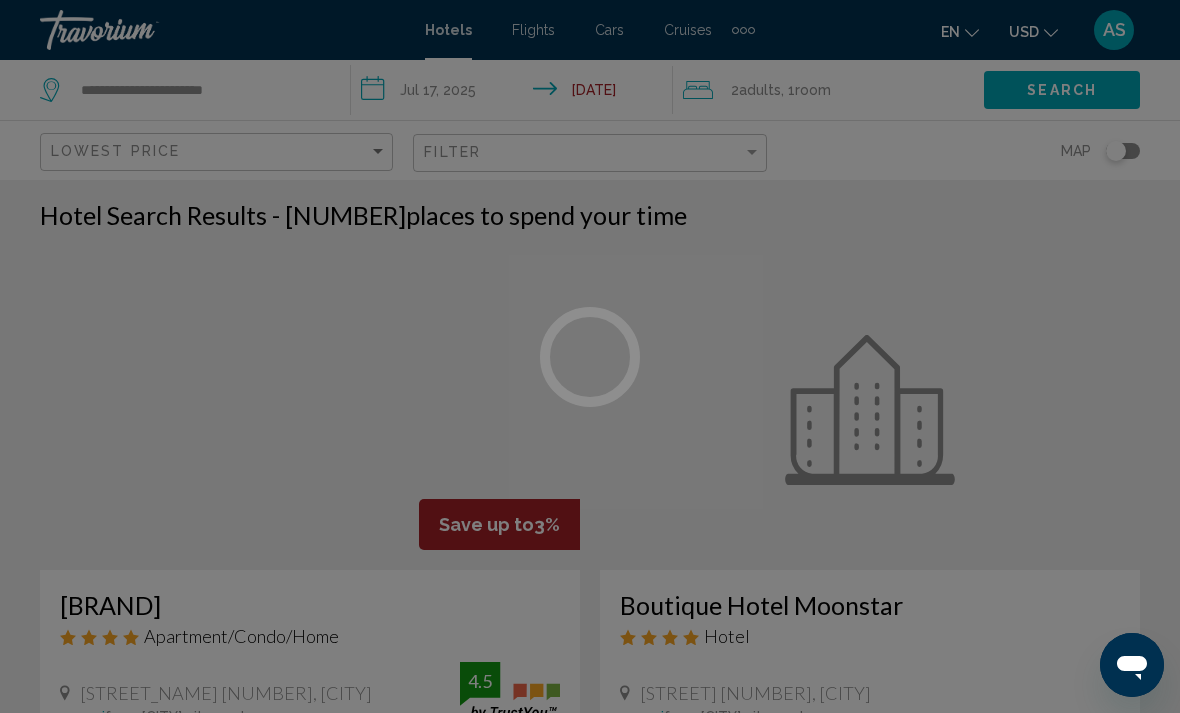 click at bounding box center (590, 356) 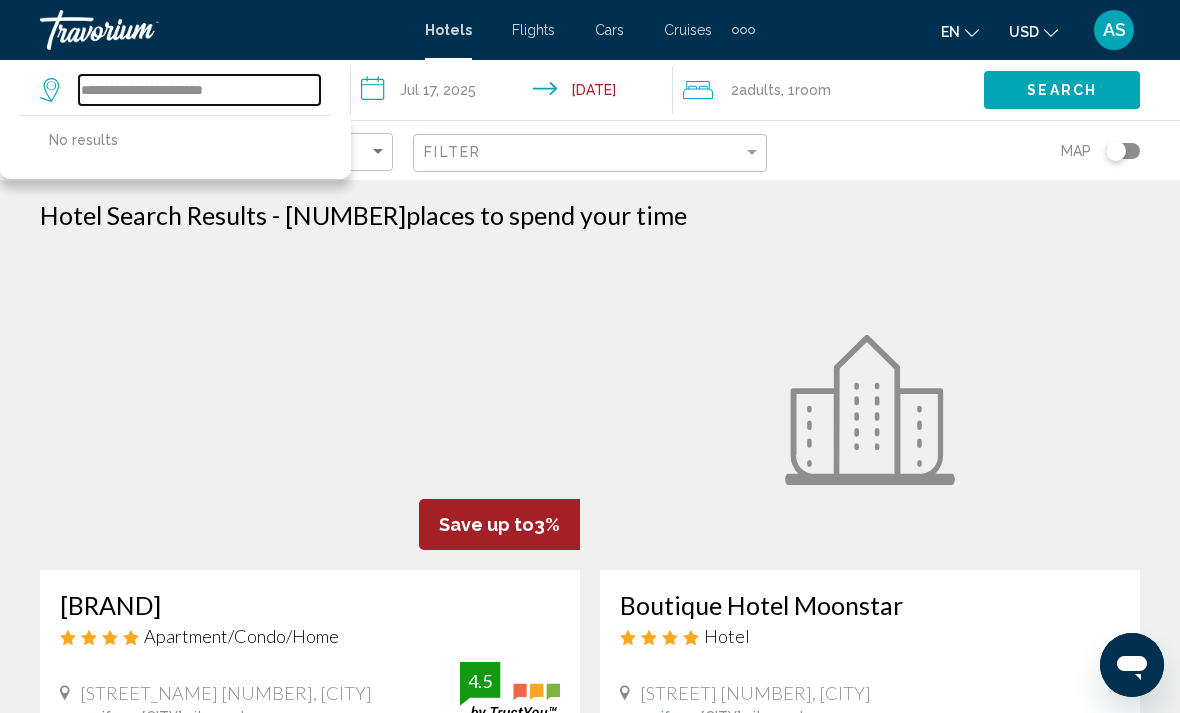 click on "**********" at bounding box center [199, 90] 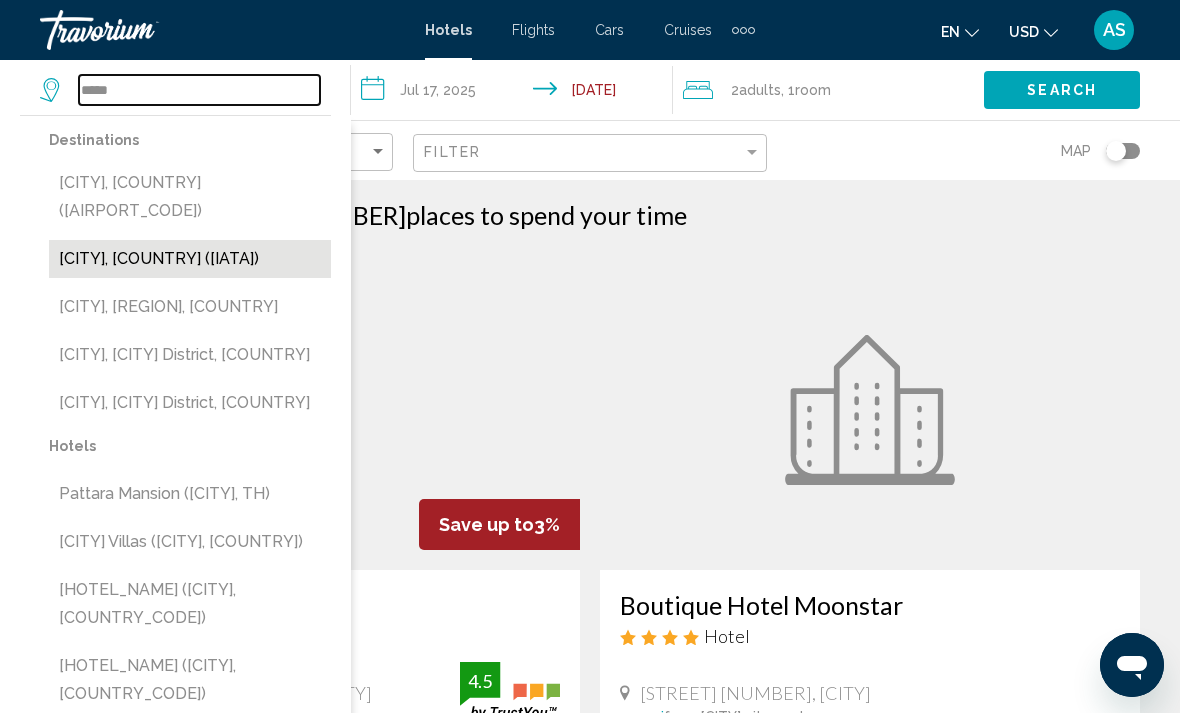 type on "*****" 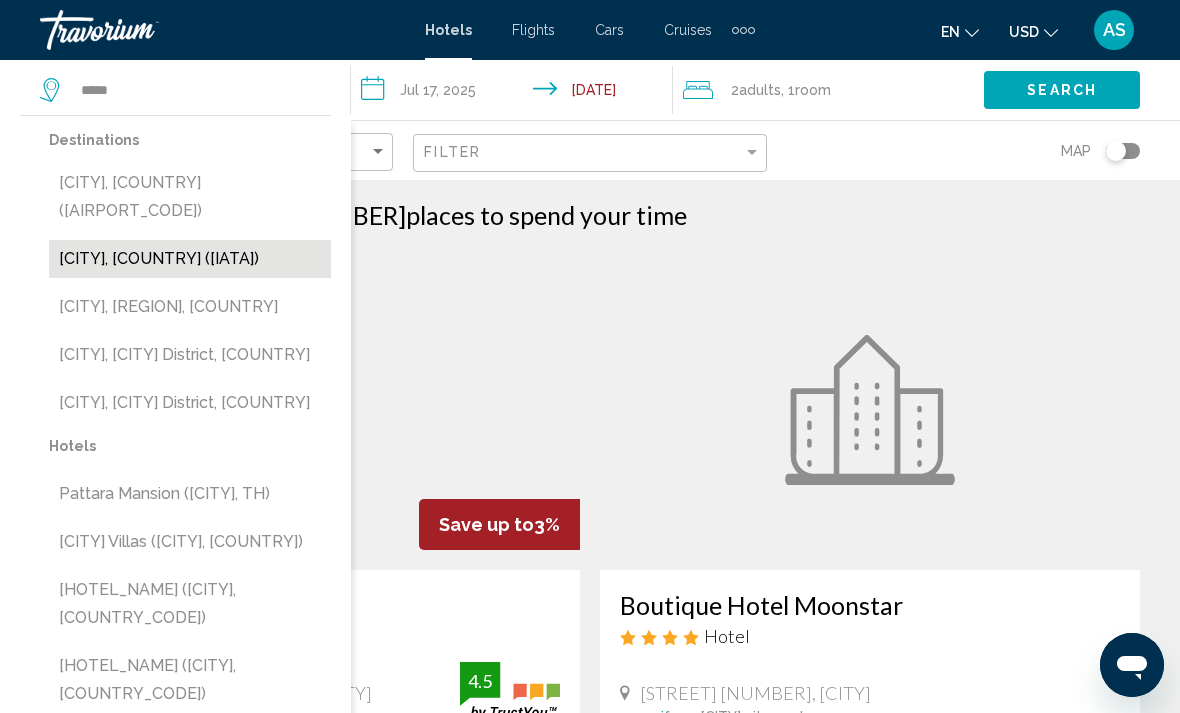 click on "[CITY], [COUNTRY] ([IATA])" at bounding box center [190, 259] 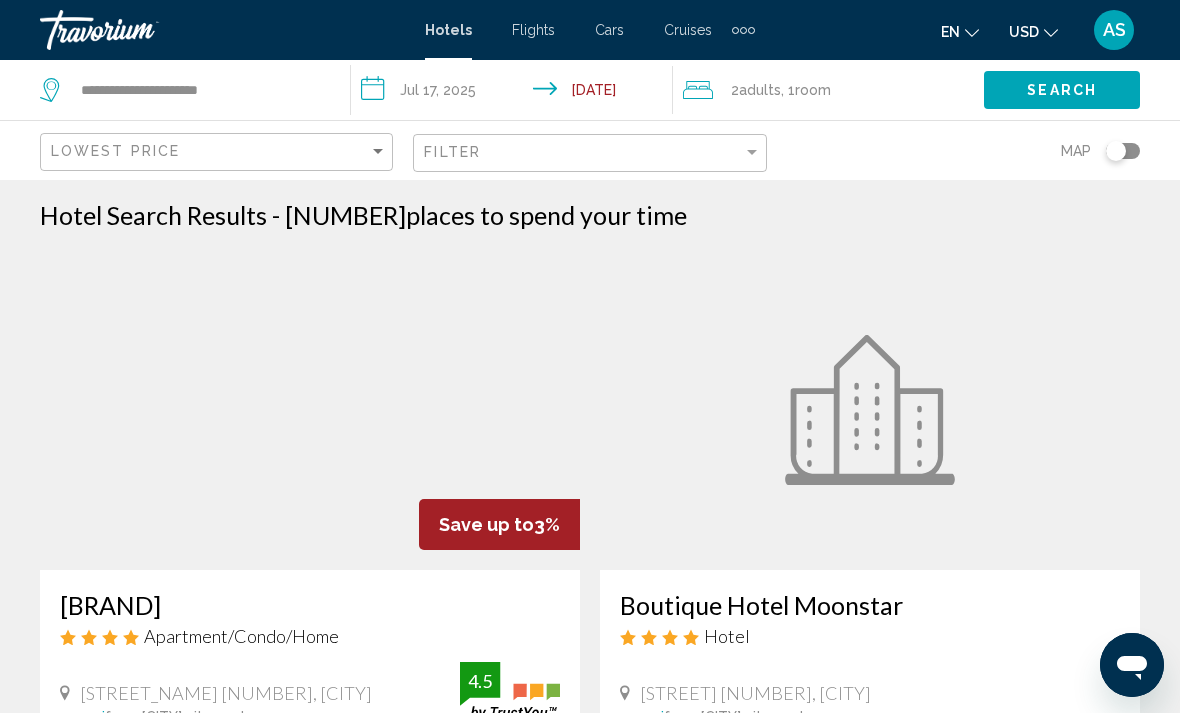 click on "**********" at bounding box center [515, 93] 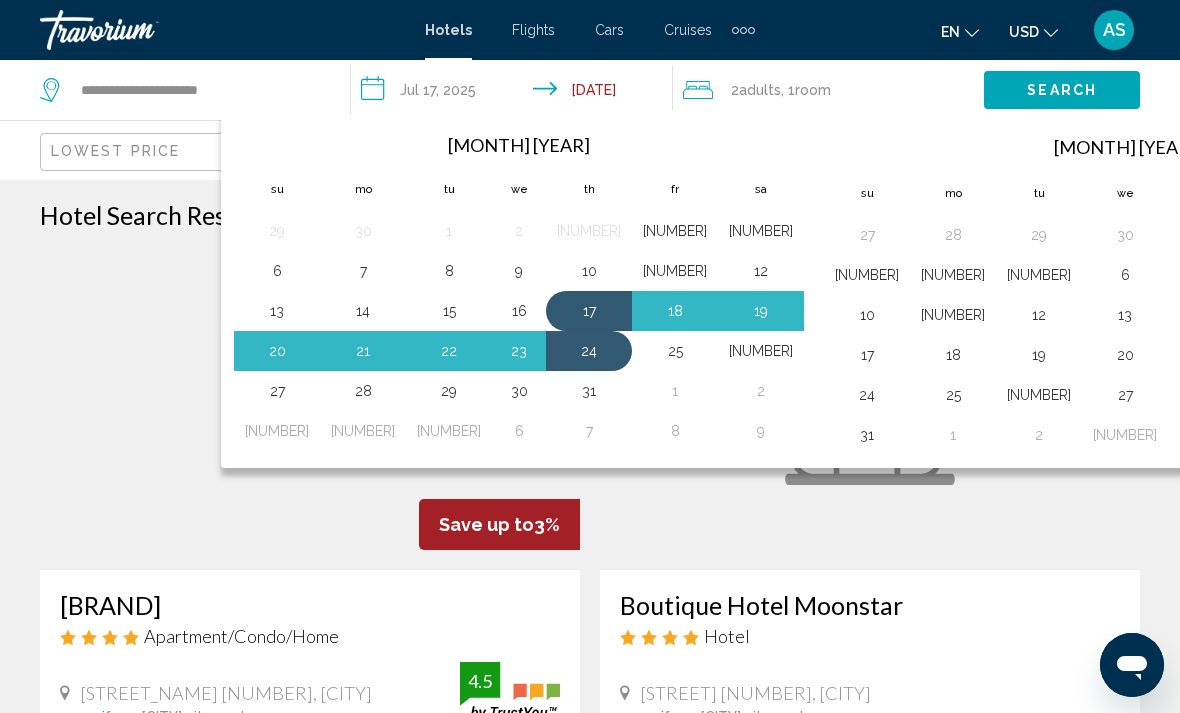 click at bounding box center [1367, 146] 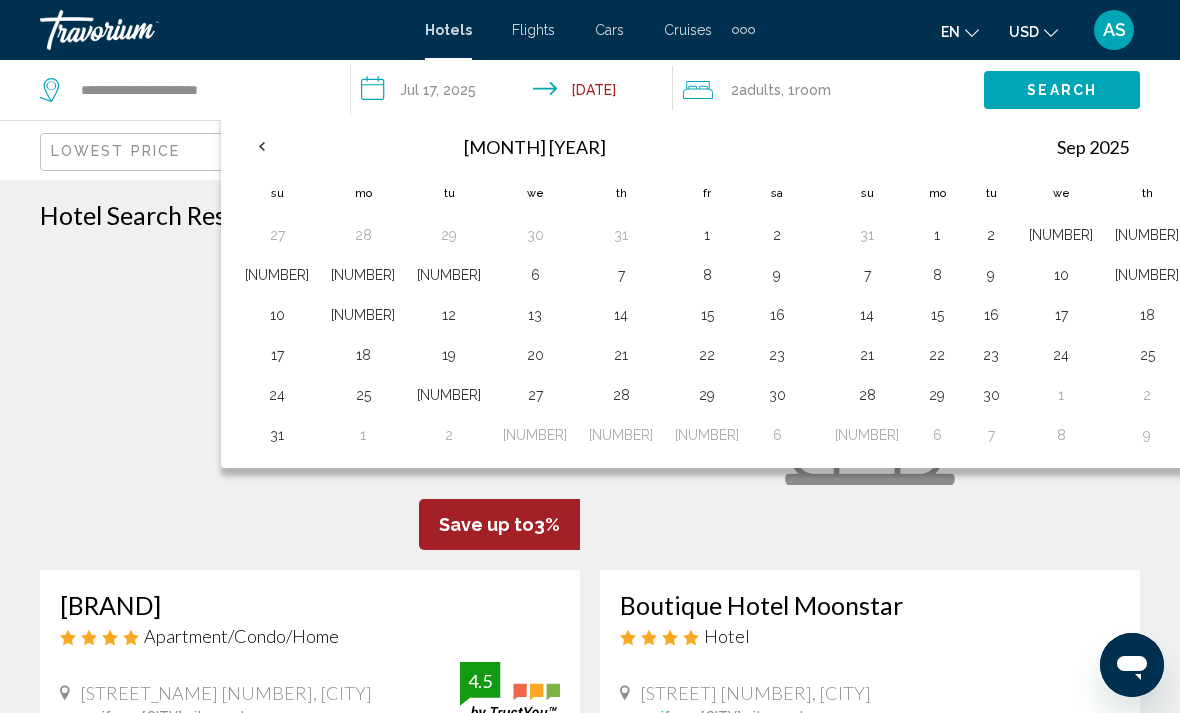 click at bounding box center [1303, 146] 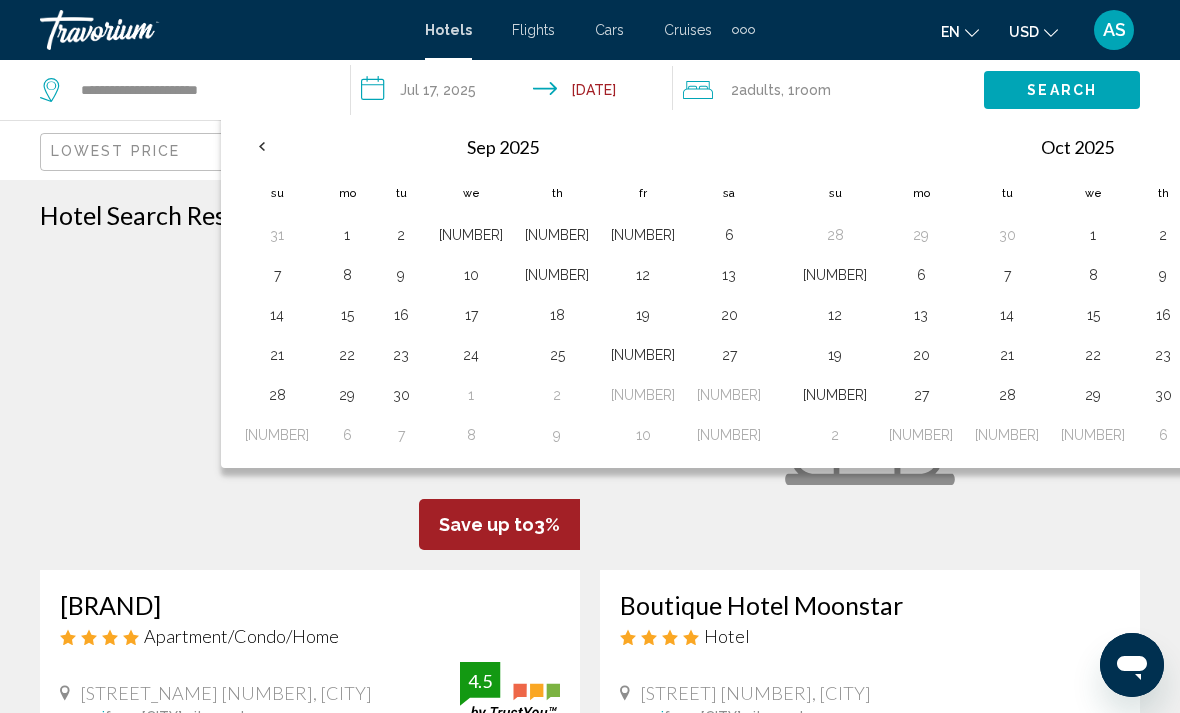 click on "[NUMBER]" at bounding box center (1319, 235) 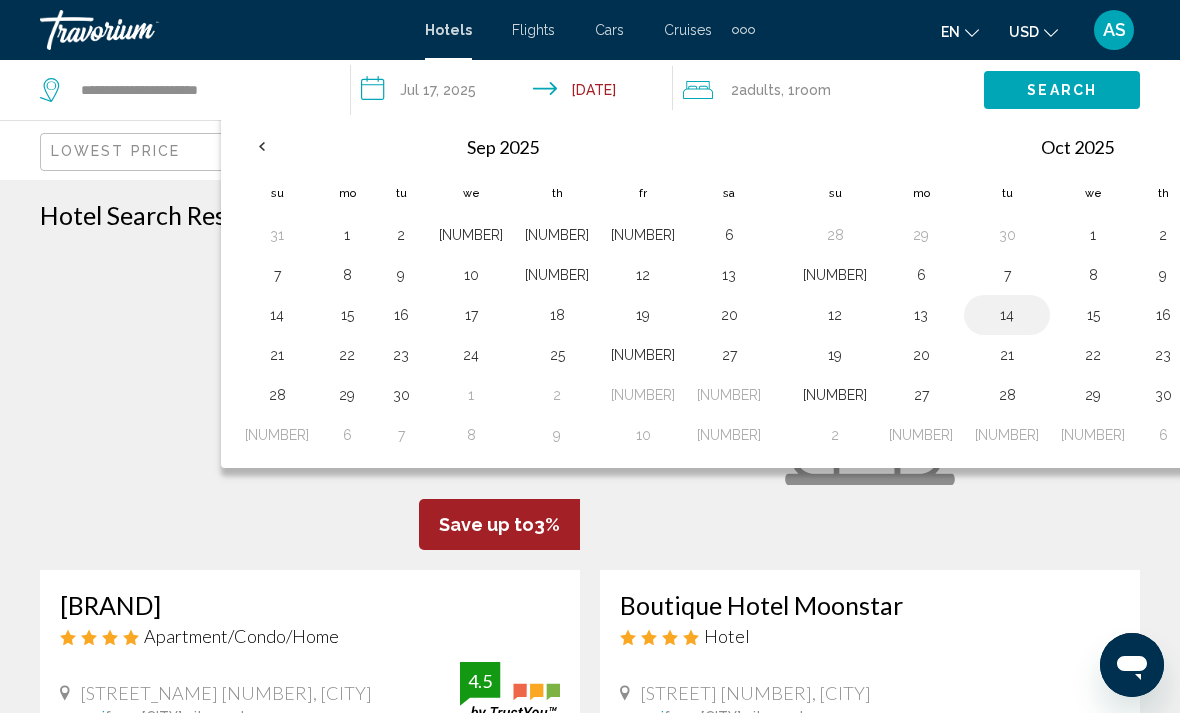 click on "14" at bounding box center (1007, 315) 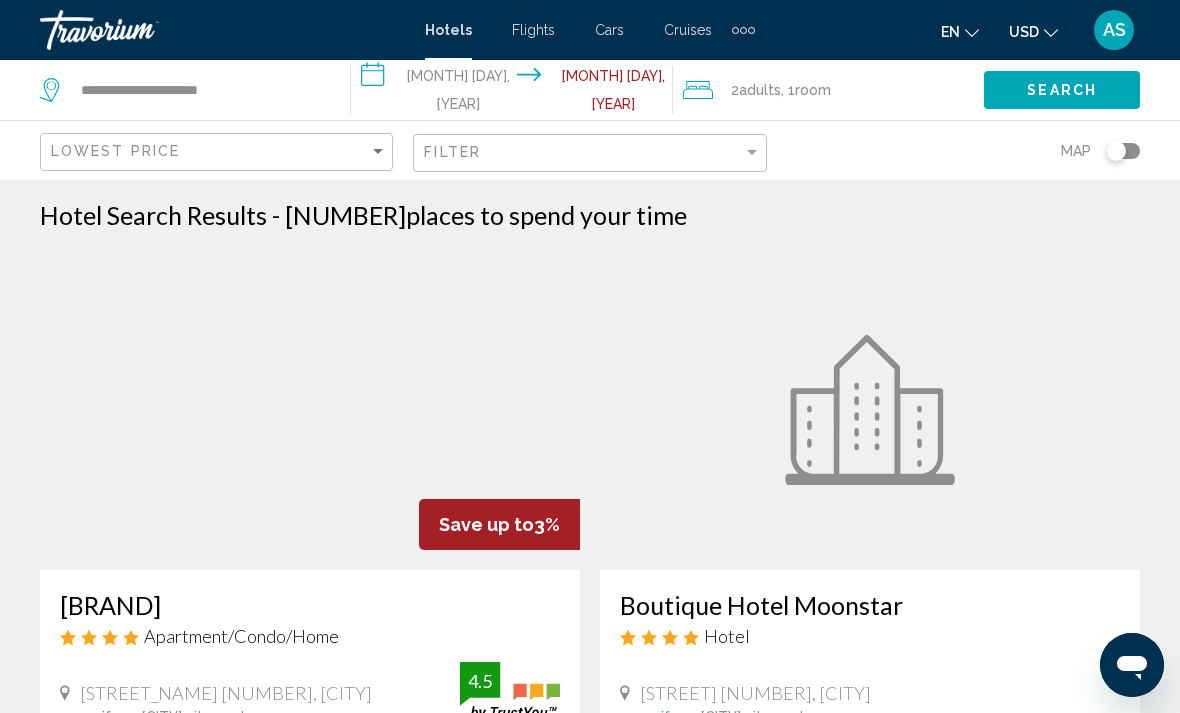 click on "Search" at bounding box center (1062, 89) 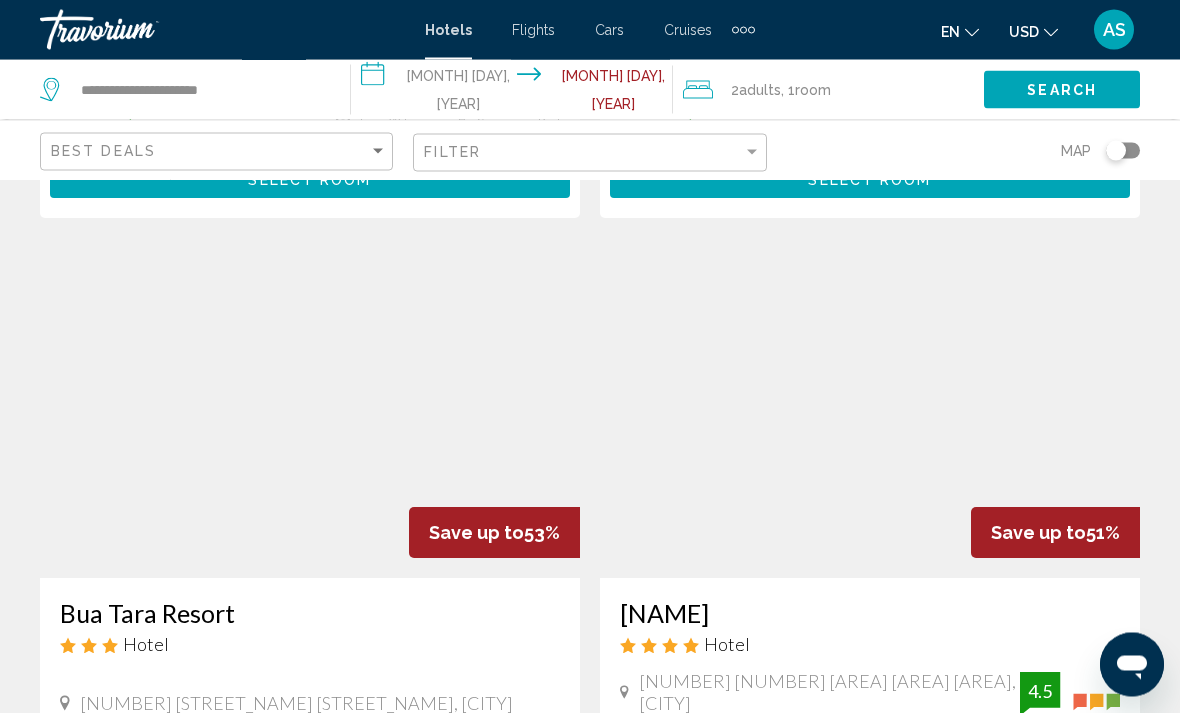 scroll, scrollTop: 3542, scrollLeft: 0, axis: vertical 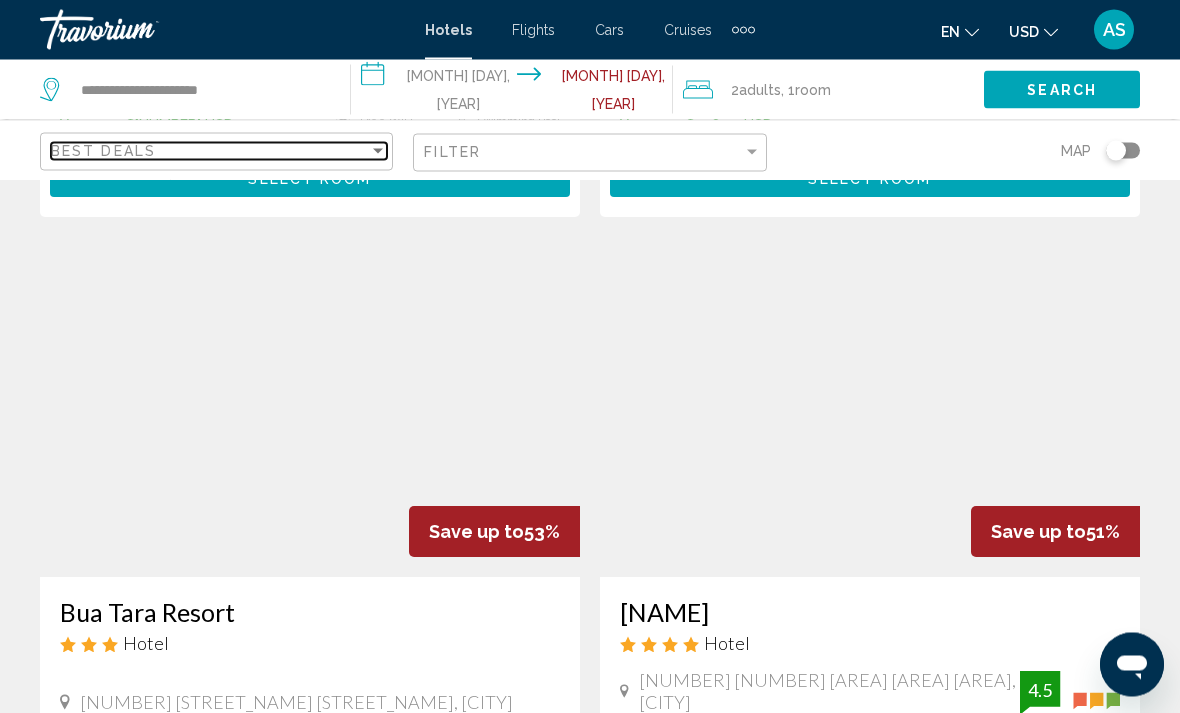 click on "Best Deals" at bounding box center (103, 151) 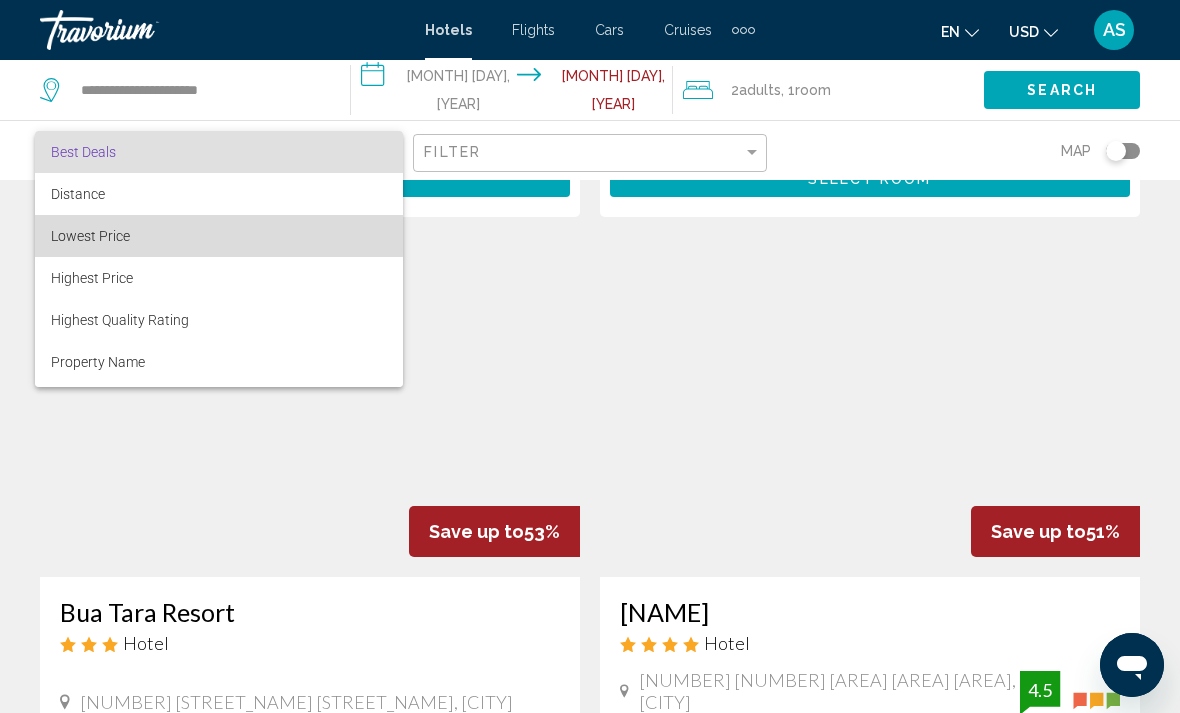 click on "Lowest Price" at bounding box center (90, 236) 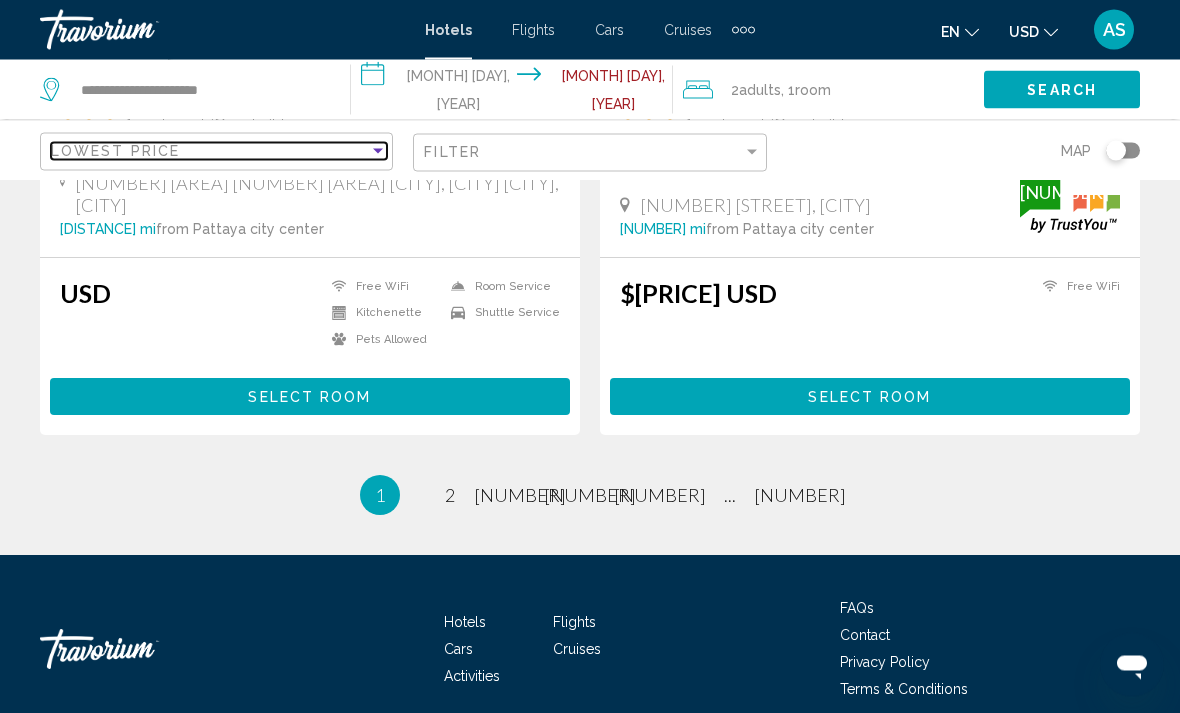 scroll, scrollTop: 4023, scrollLeft: 0, axis: vertical 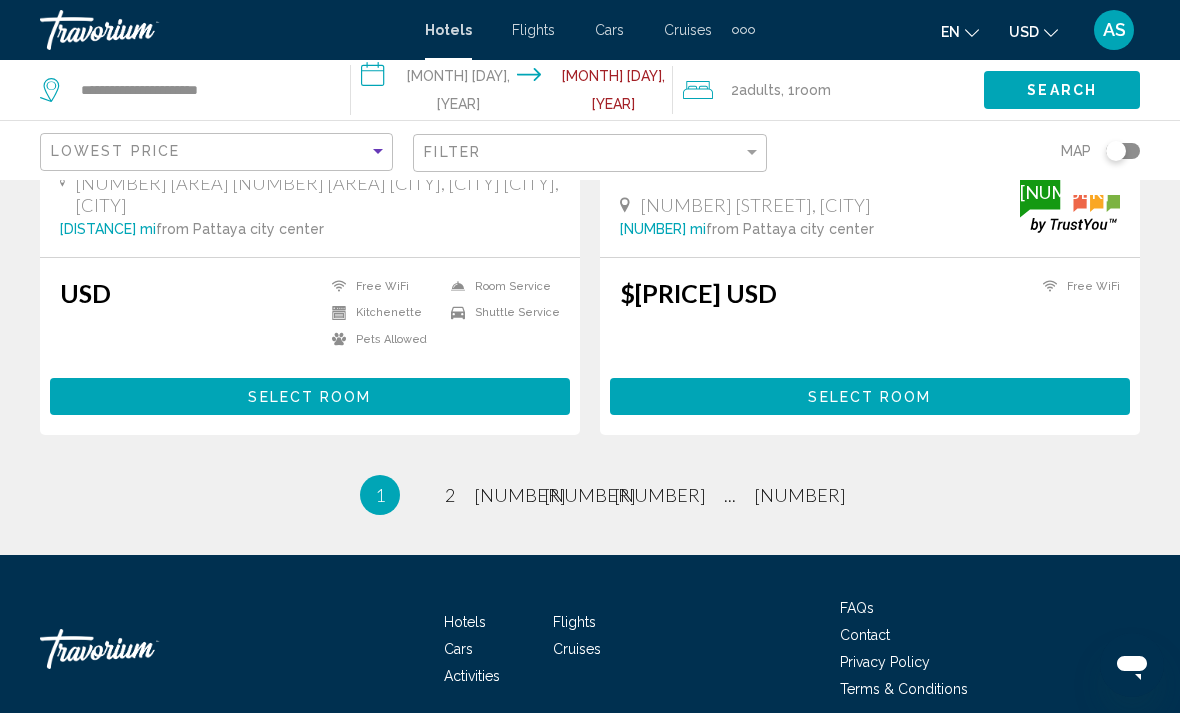 click on "**********" at bounding box center (590, -1534) 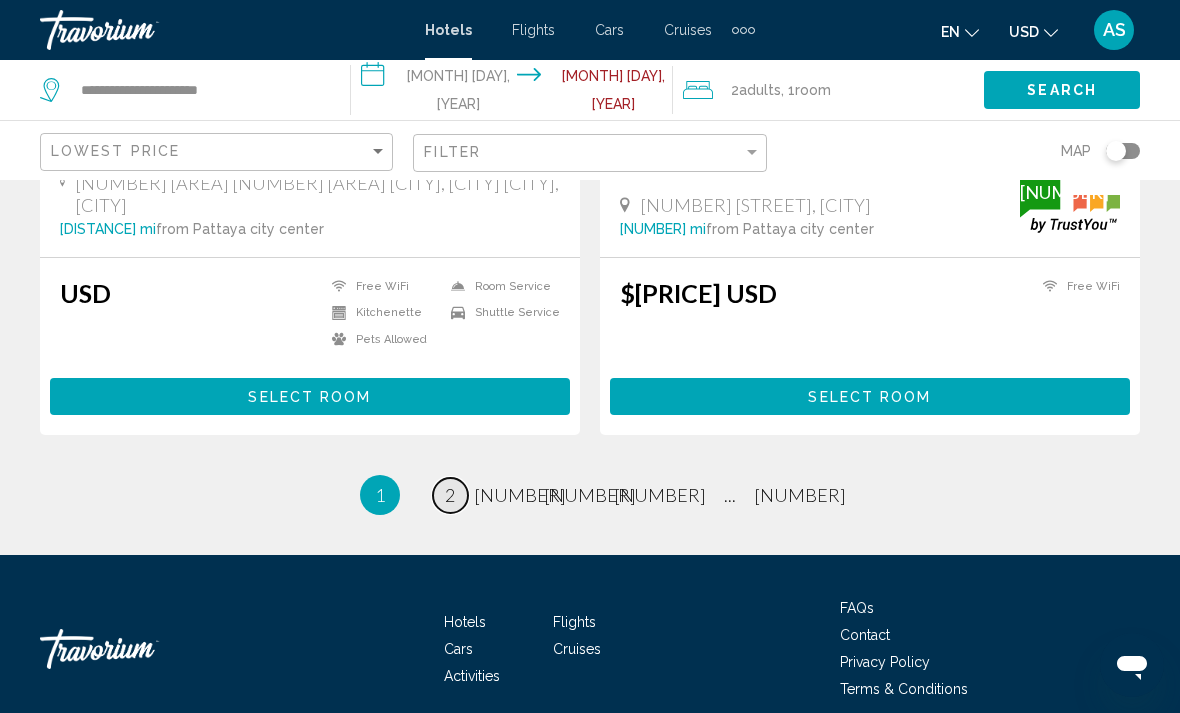 click on "page  2" at bounding box center (450, 495) 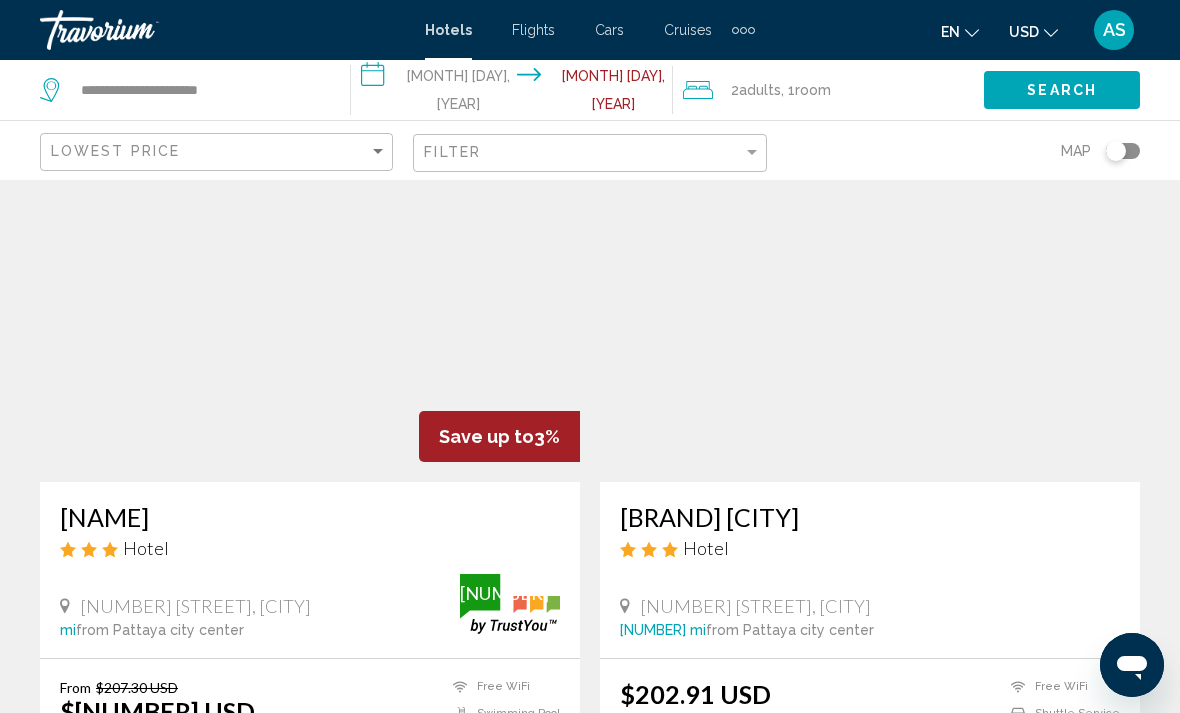 scroll, scrollTop: 3662, scrollLeft: 0, axis: vertical 